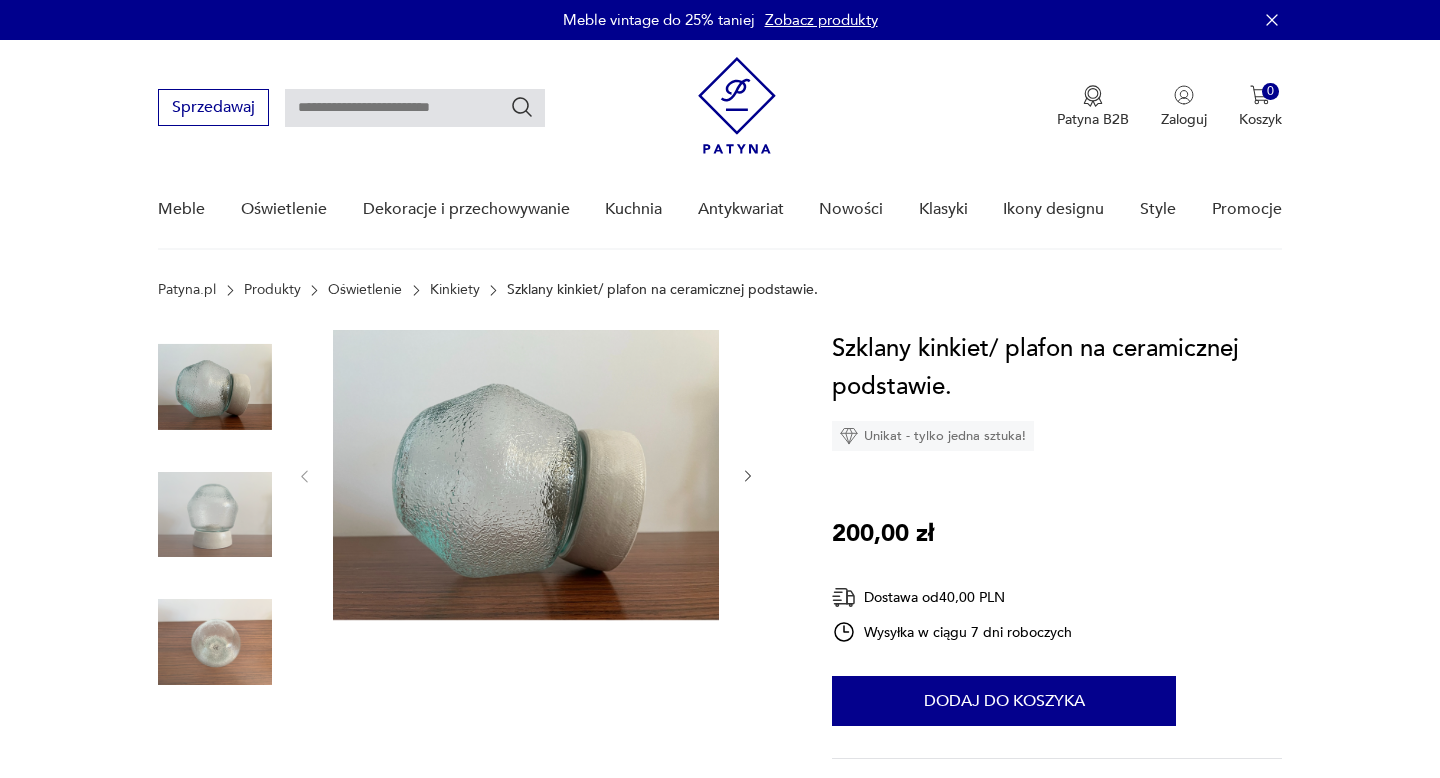 scroll, scrollTop: 0, scrollLeft: 0, axis: both 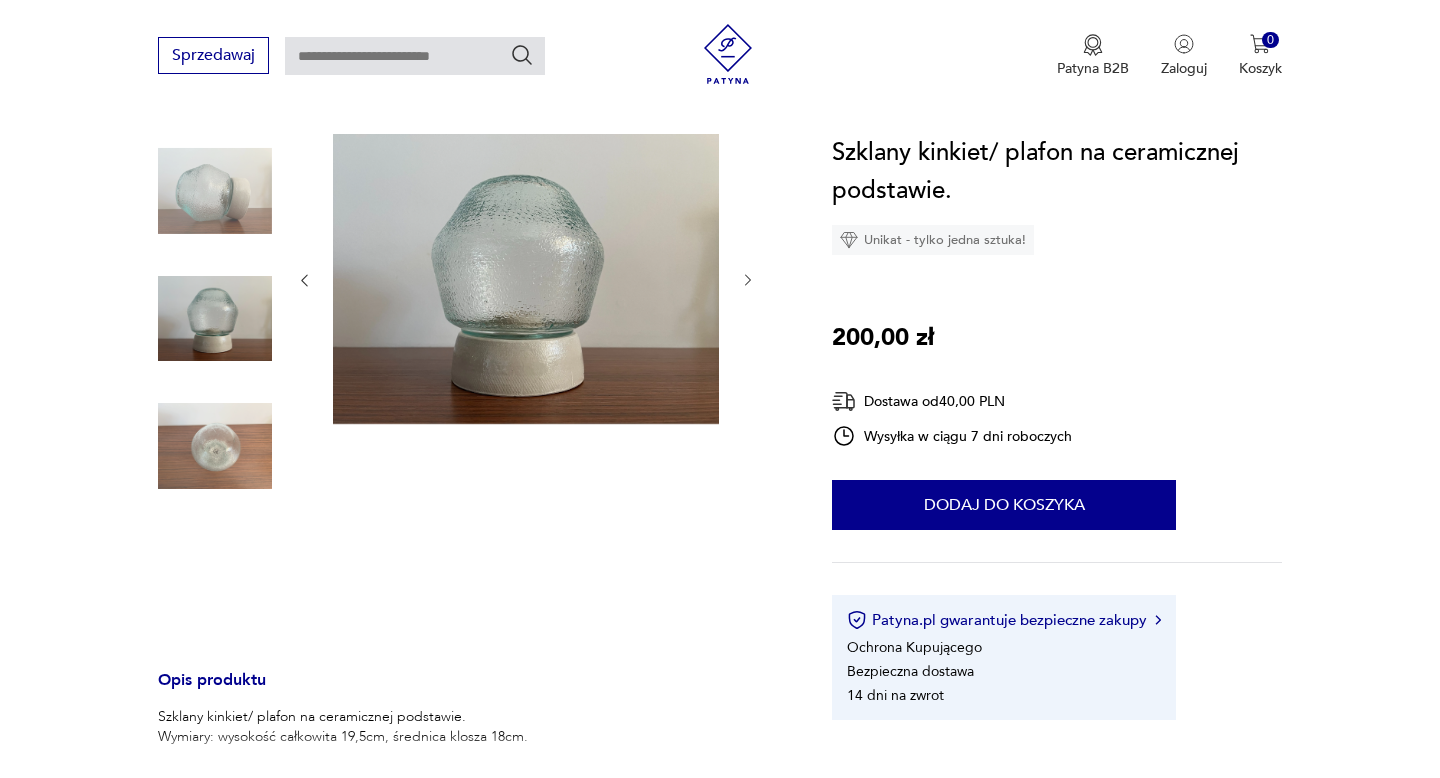 click at bounding box center [215, 446] 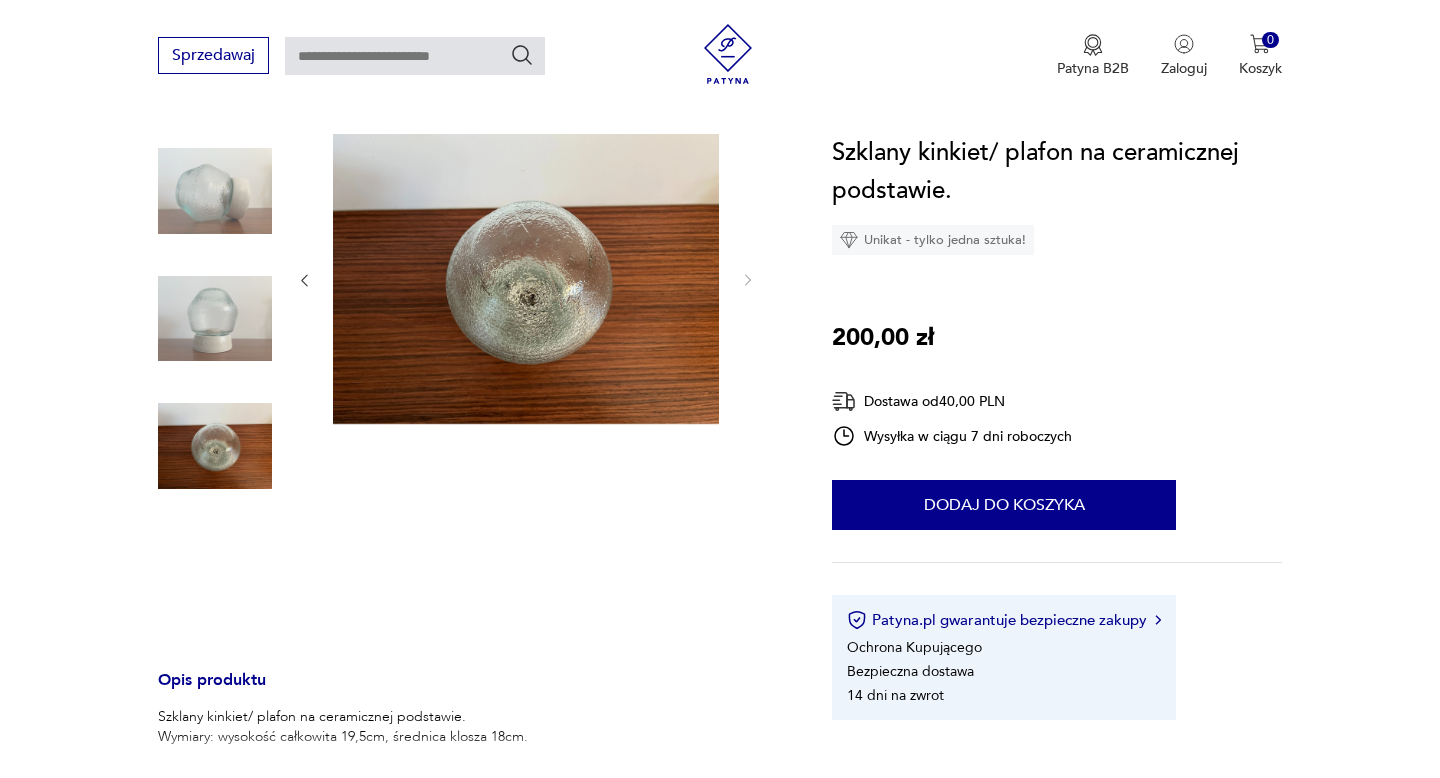 scroll, scrollTop: 0, scrollLeft: 0, axis: both 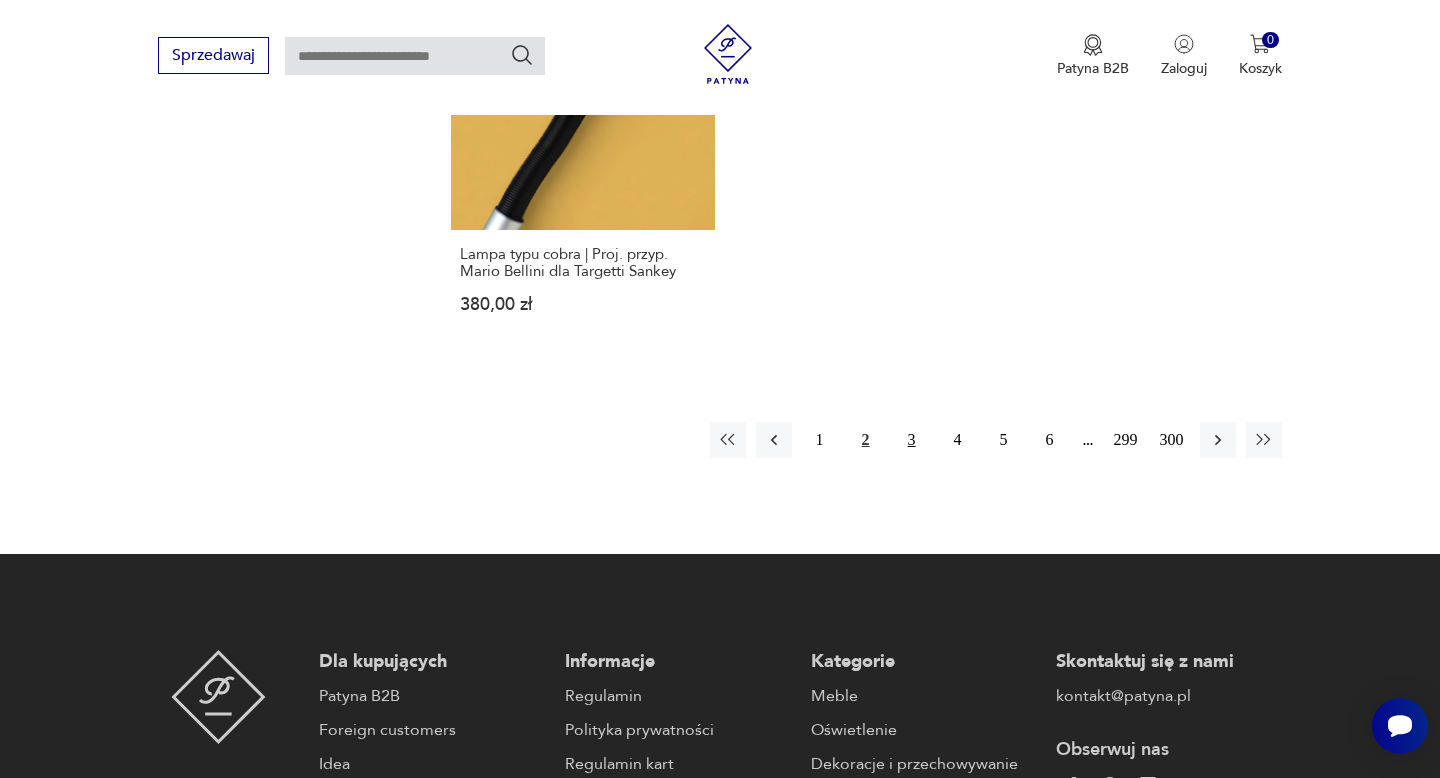 click on "3" at bounding box center [912, 440] 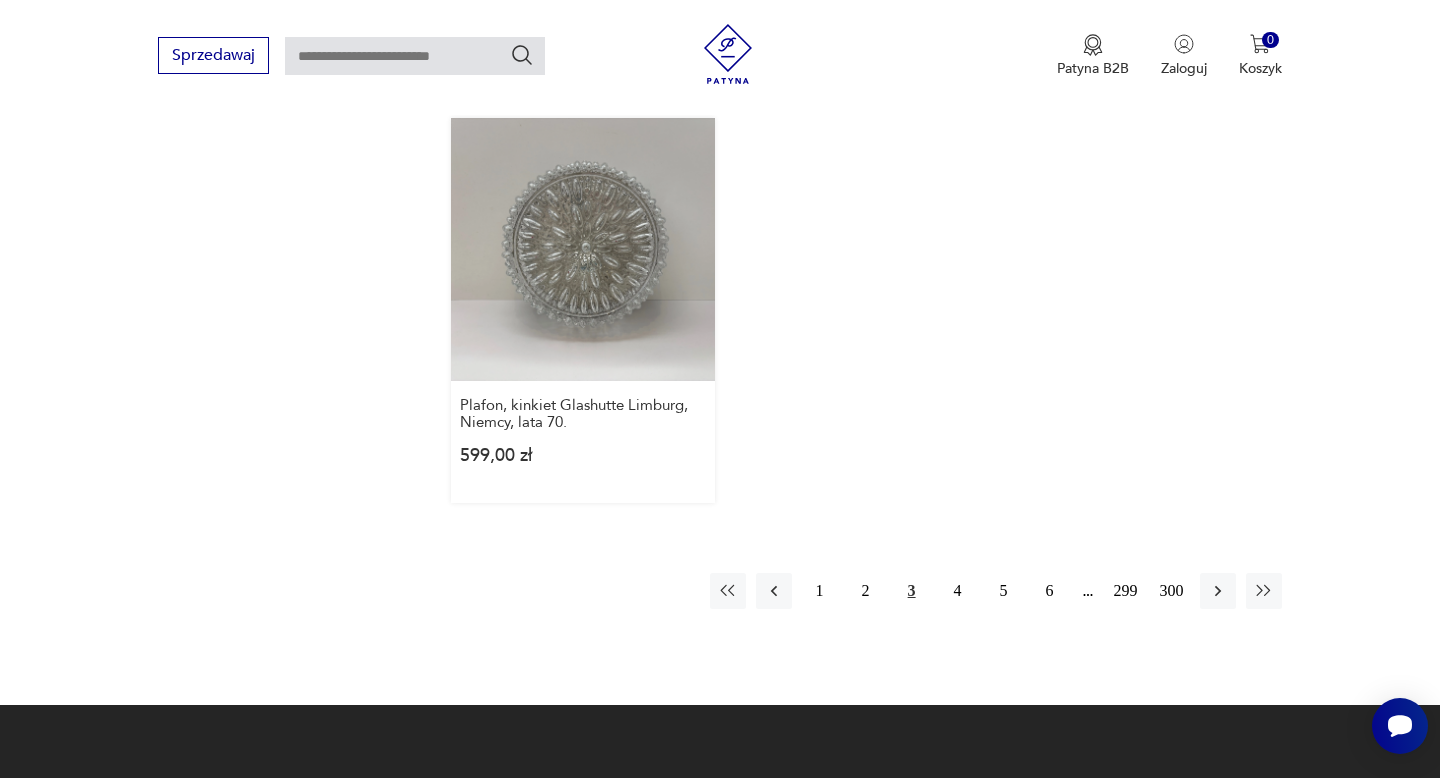 scroll, scrollTop: 2870, scrollLeft: 0, axis: vertical 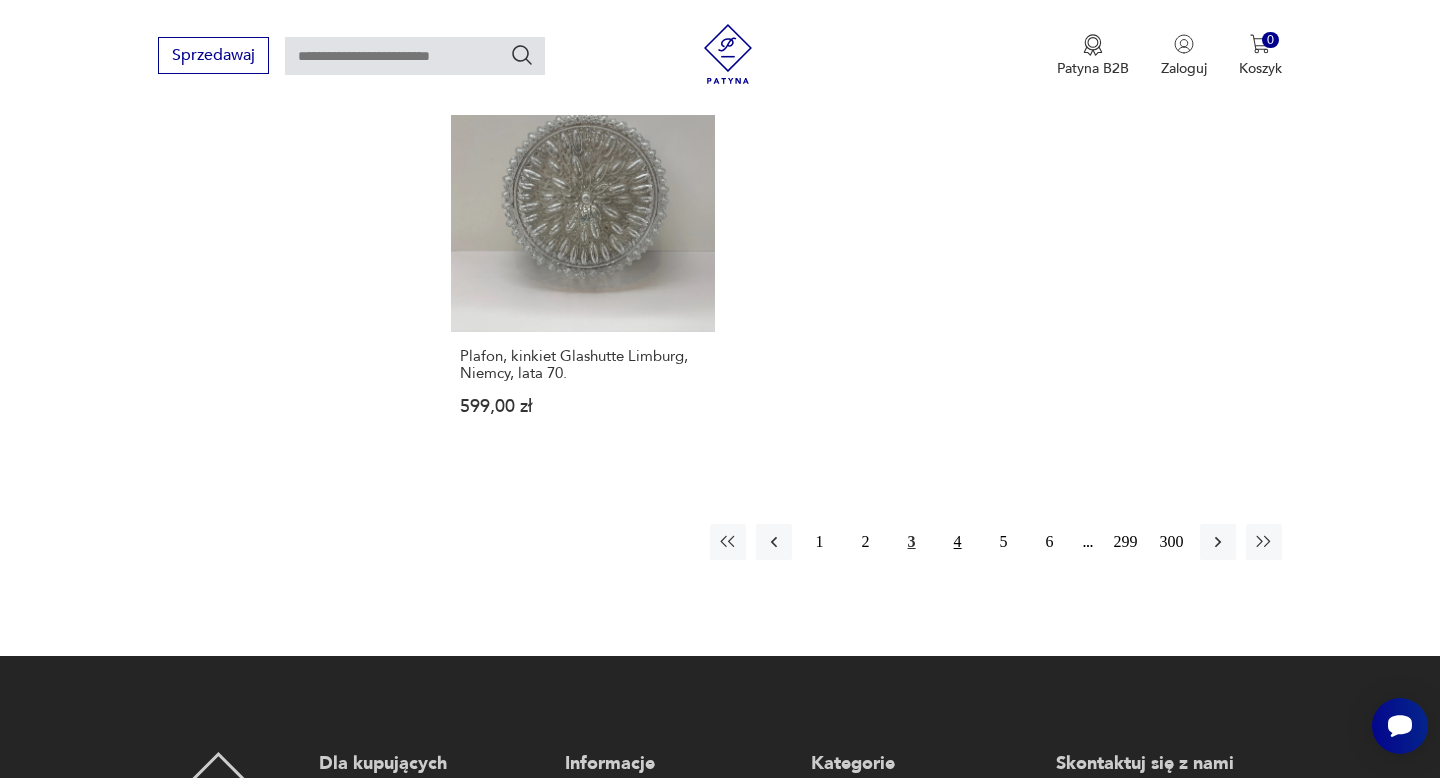 click on "4" at bounding box center [958, 542] 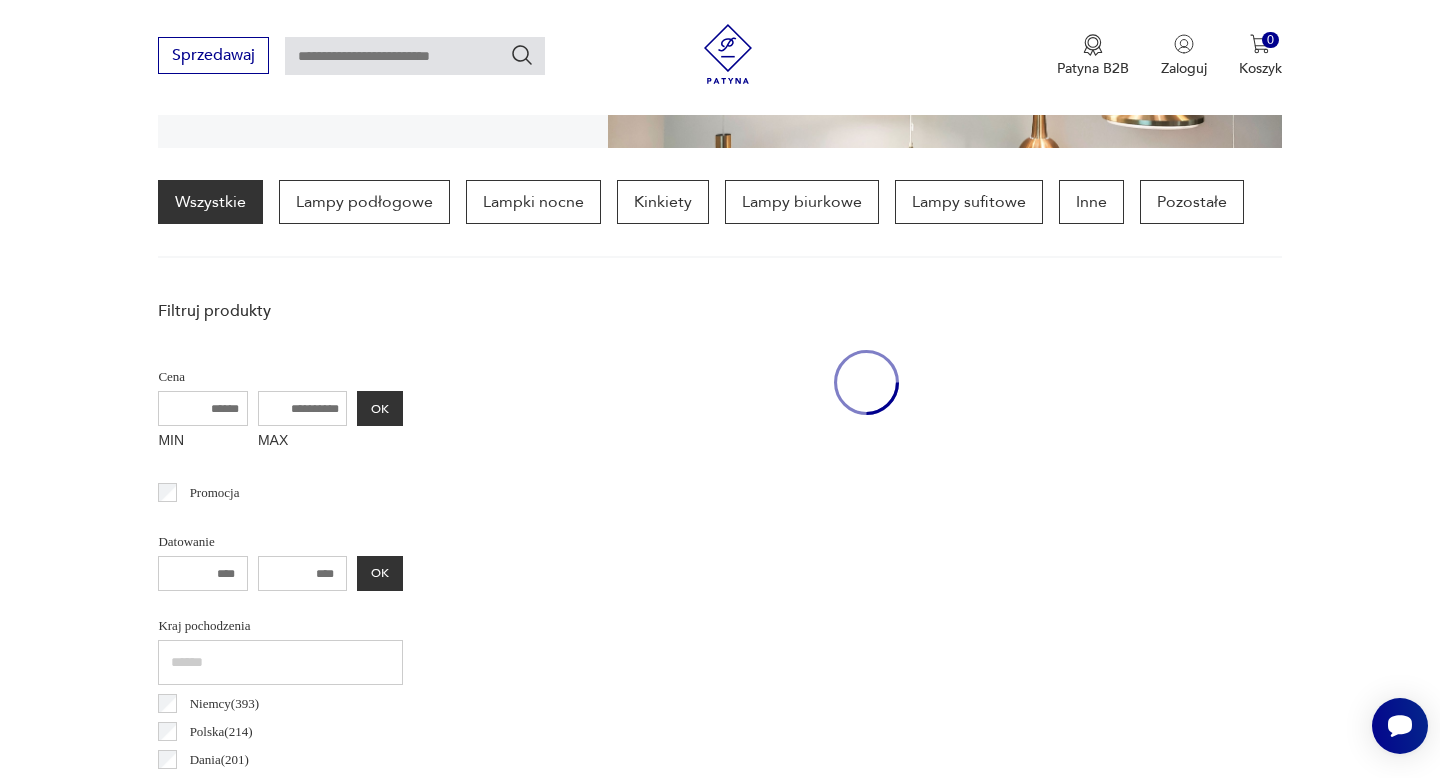 scroll, scrollTop: 471, scrollLeft: 0, axis: vertical 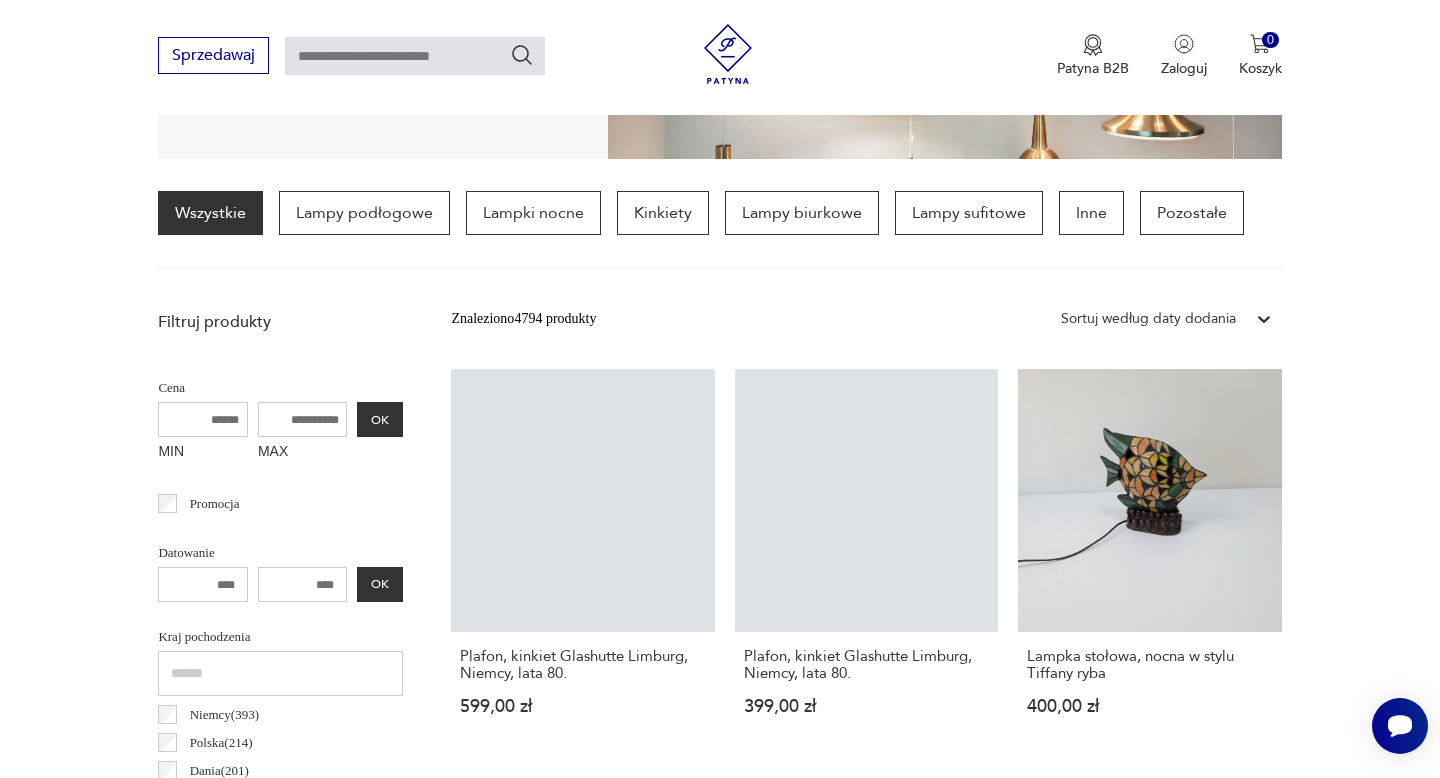 click on "Cena" at bounding box center (280, 388) 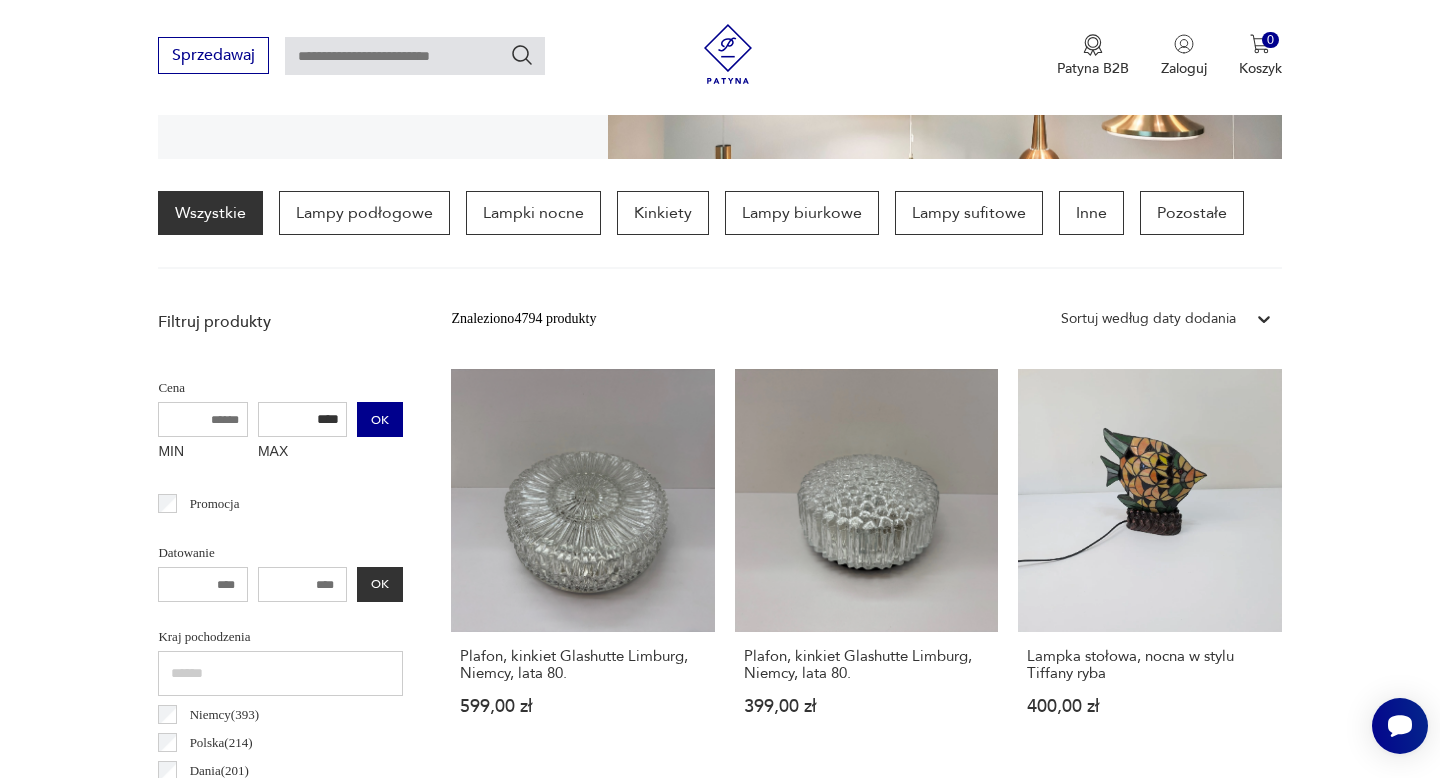 type on "****" 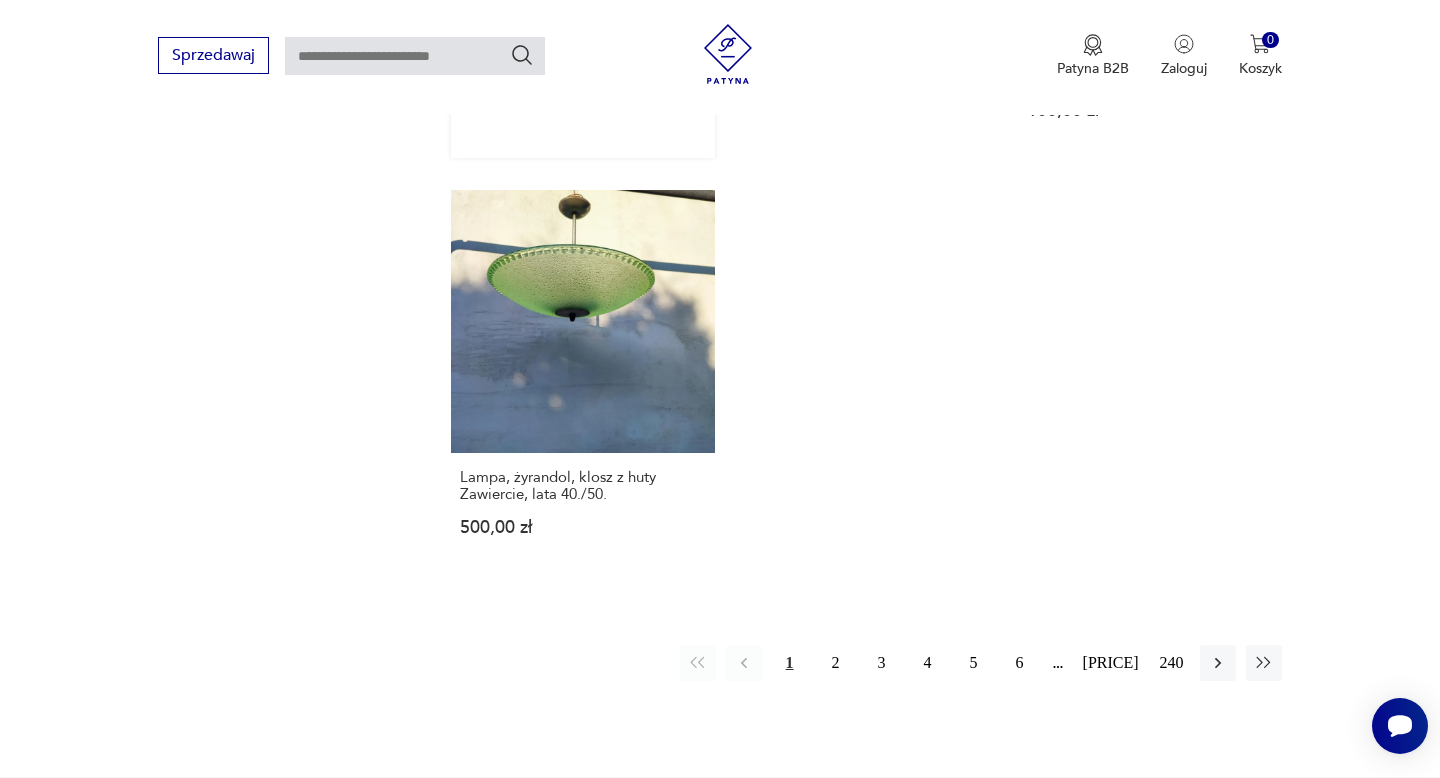 scroll, scrollTop: 2818, scrollLeft: 0, axis: vertical 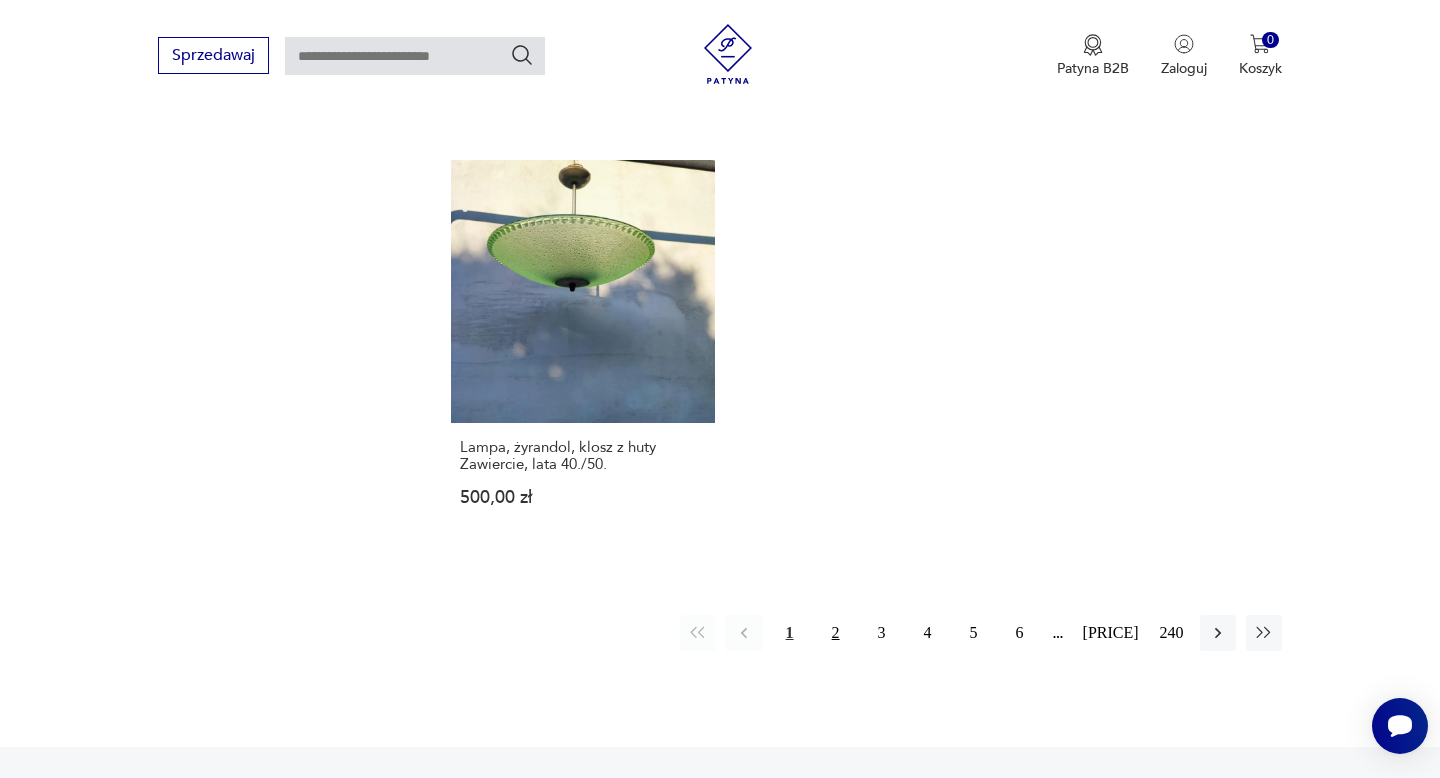 click on "2" at bounding box center [836, 633] 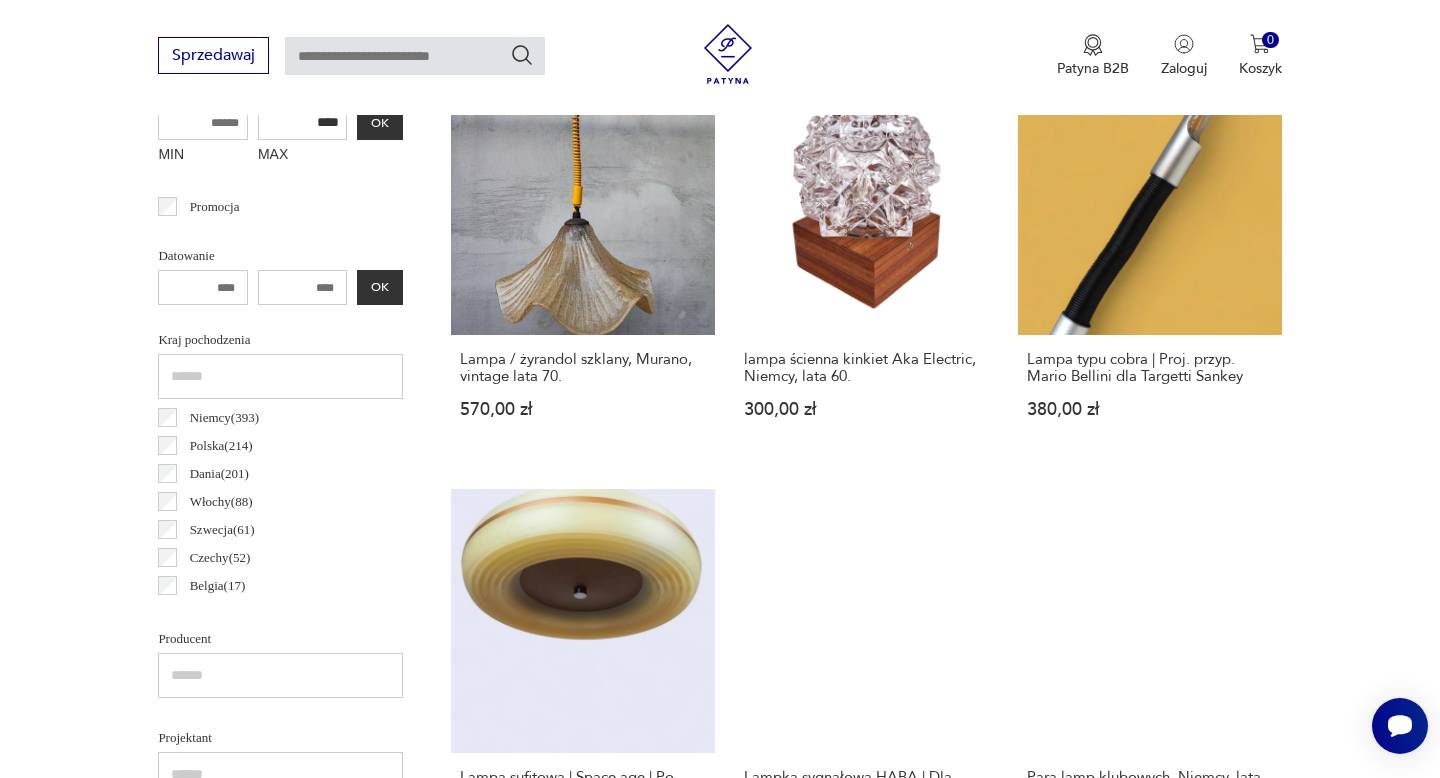 scroll, scrollTop: 777, scrollLeft: 0, axis: vertical 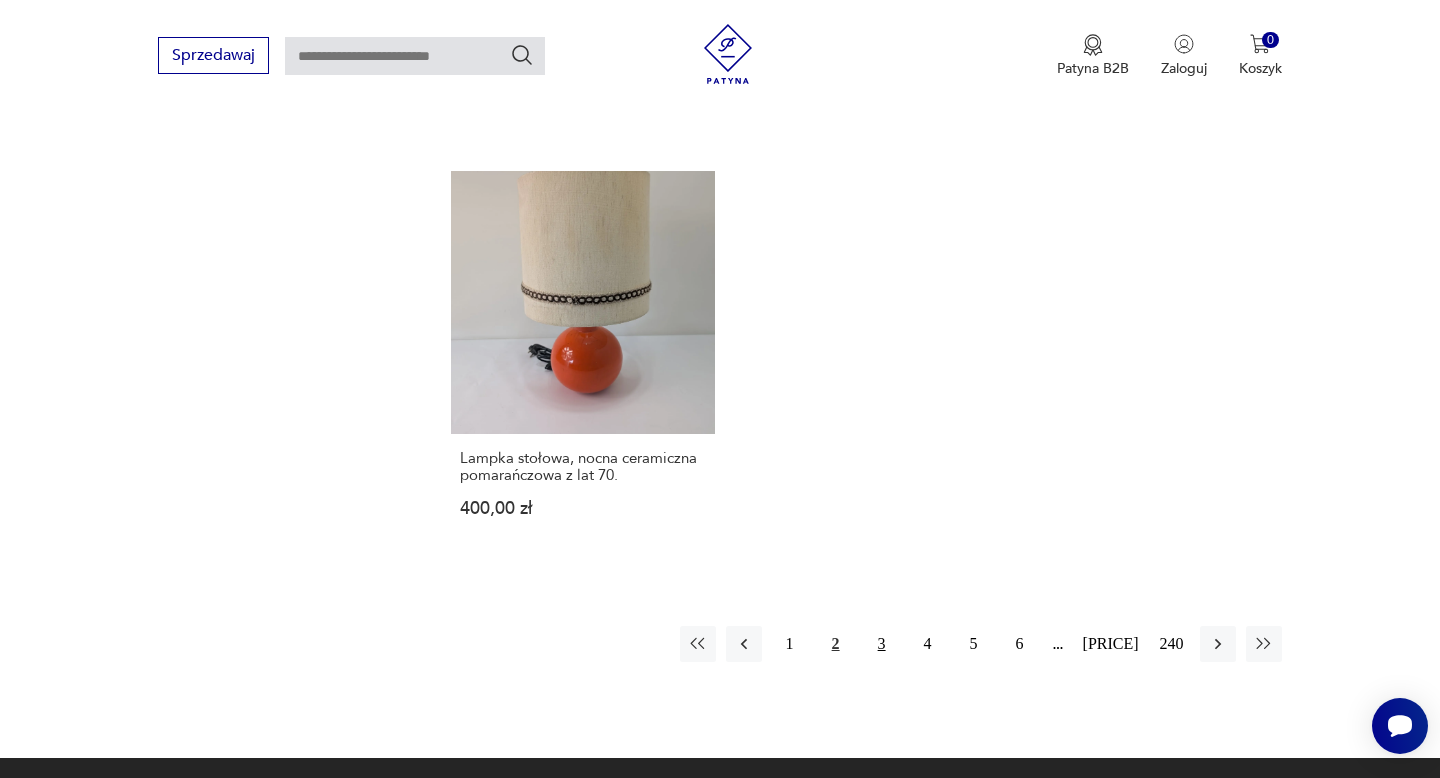 click on "3" at bounding box center (882, 644) 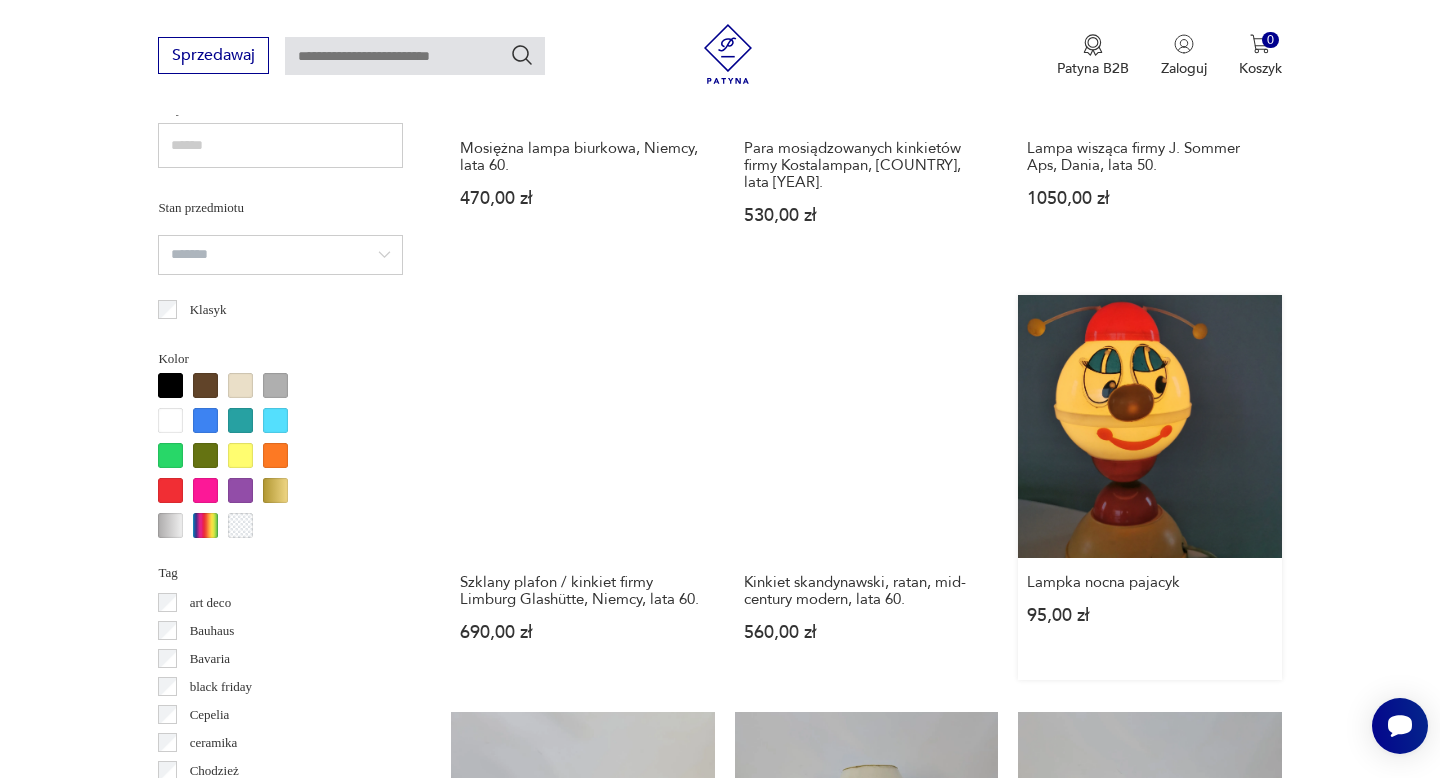 scroll, scrollTop: 1407, scrollLeft: 0, axis: vertical 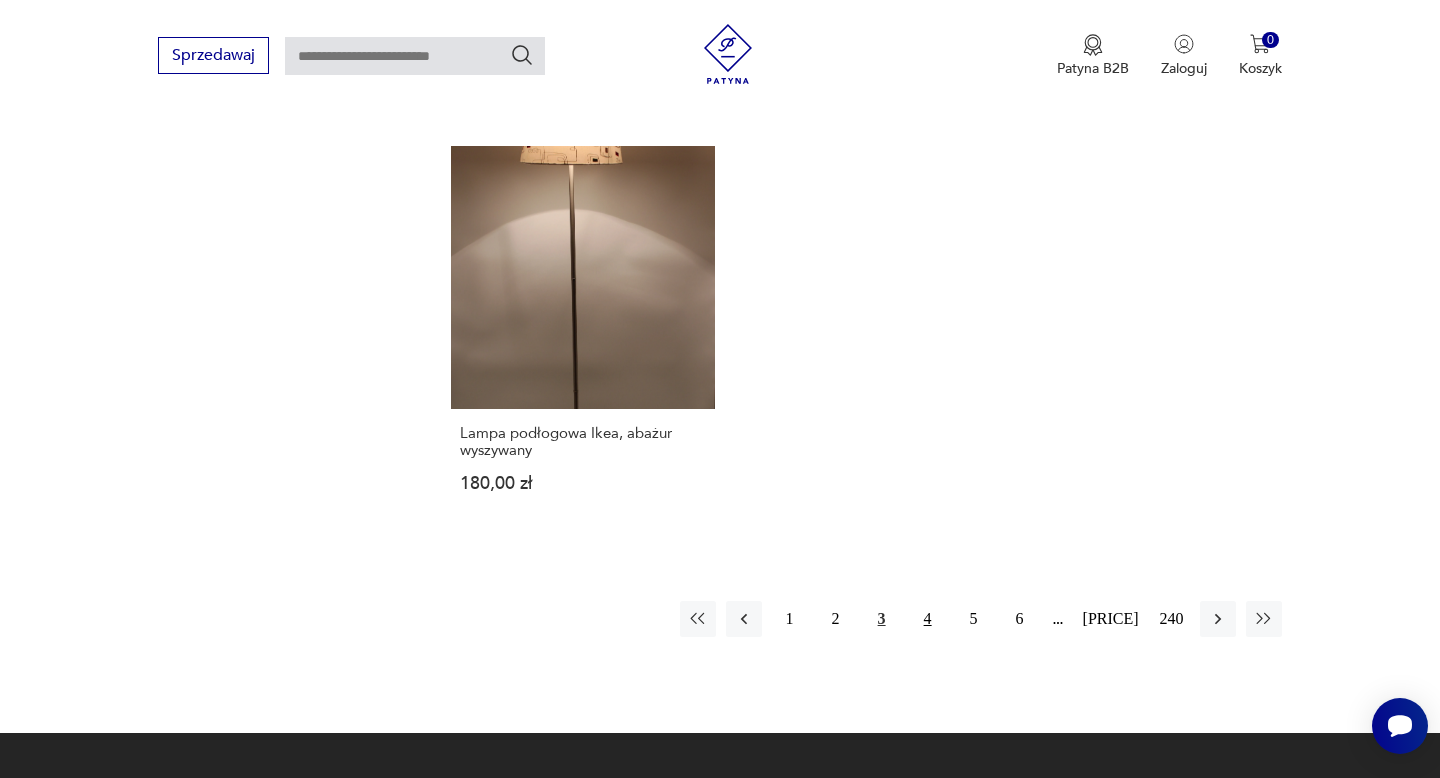 click on "4" at bounding box center (928, 619) 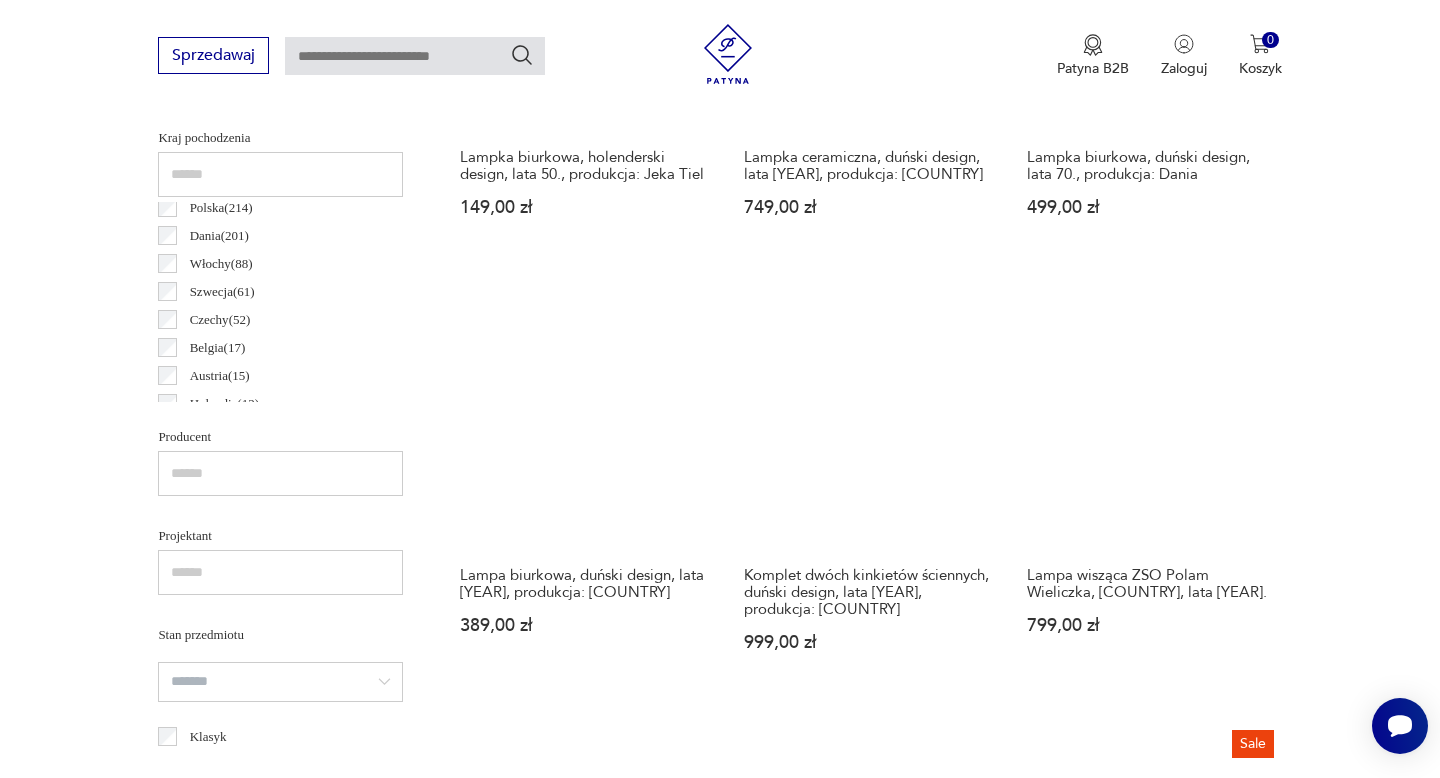 scroll, scrollTop: 972, scrollLeft: 0, axis: vertical 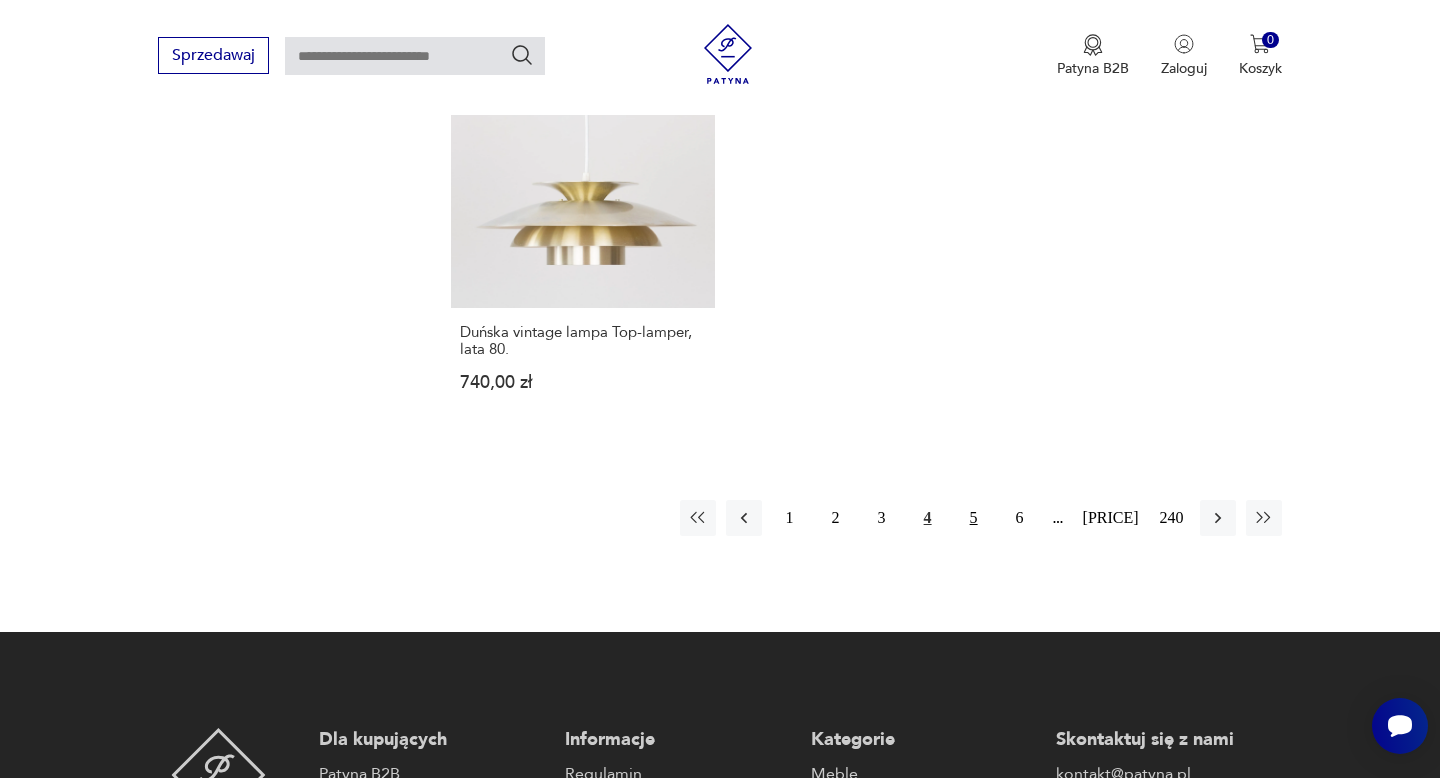 click on "5" at bounding box center [974, 518] 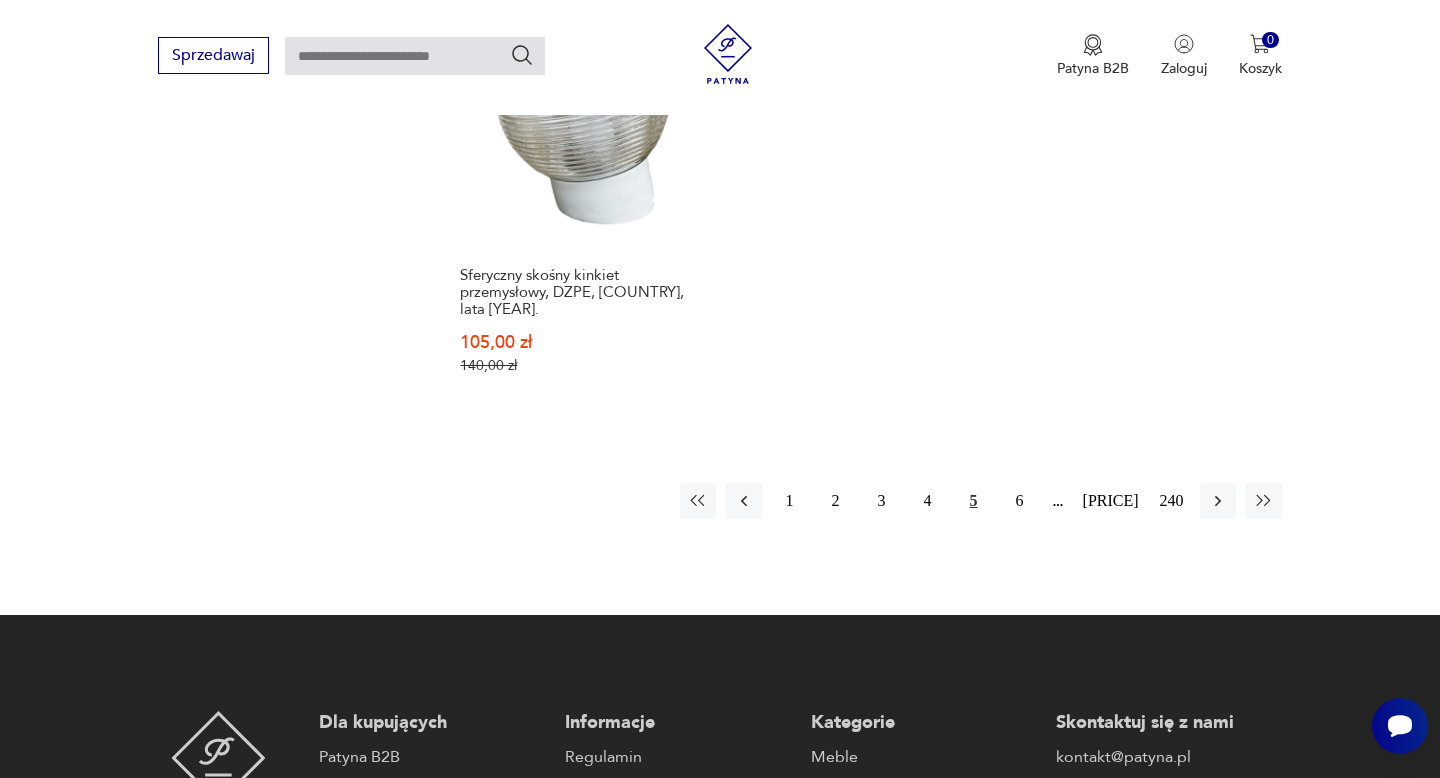 scroll, scrollTop: 3118, scrollLeft: 0, axis: vertical 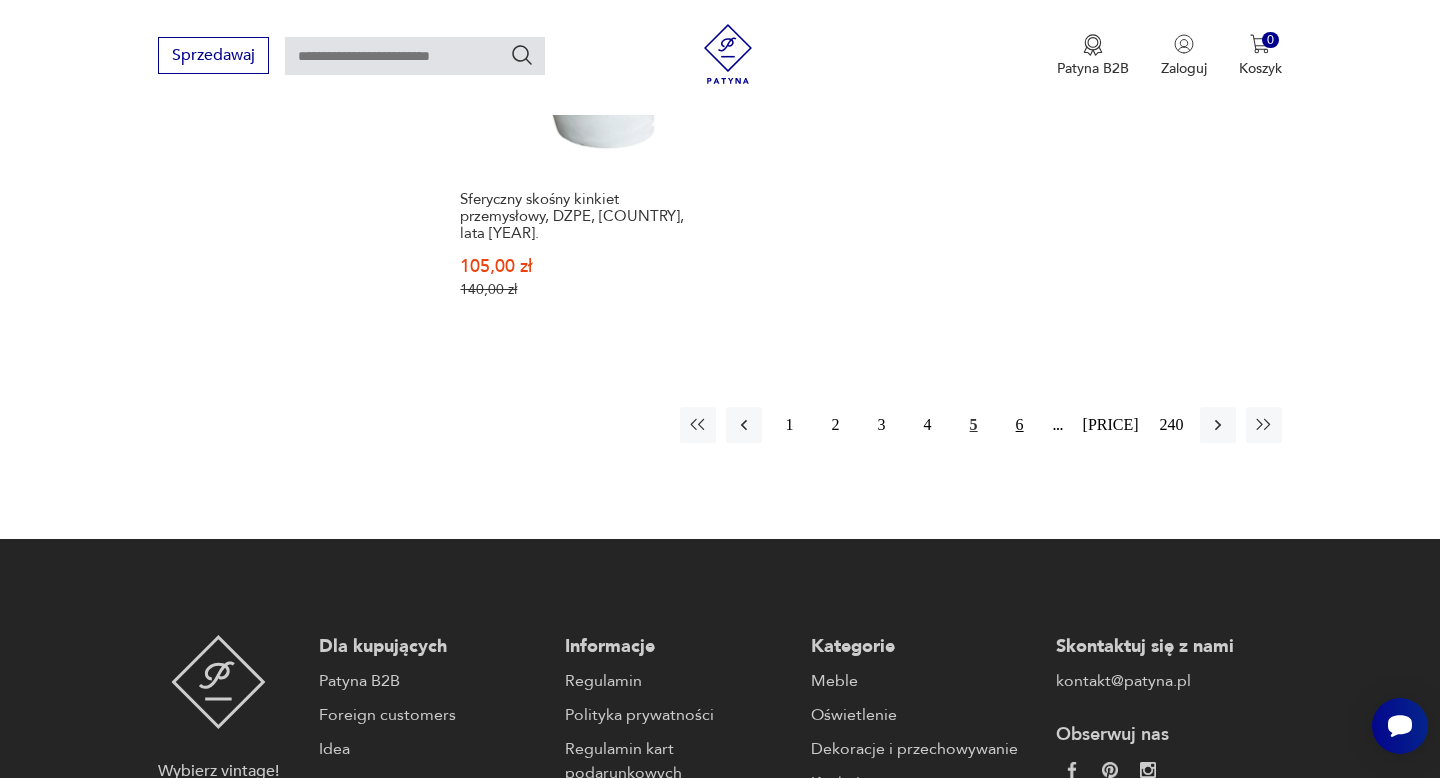 click on "6" at bounding box center (1020, 425) 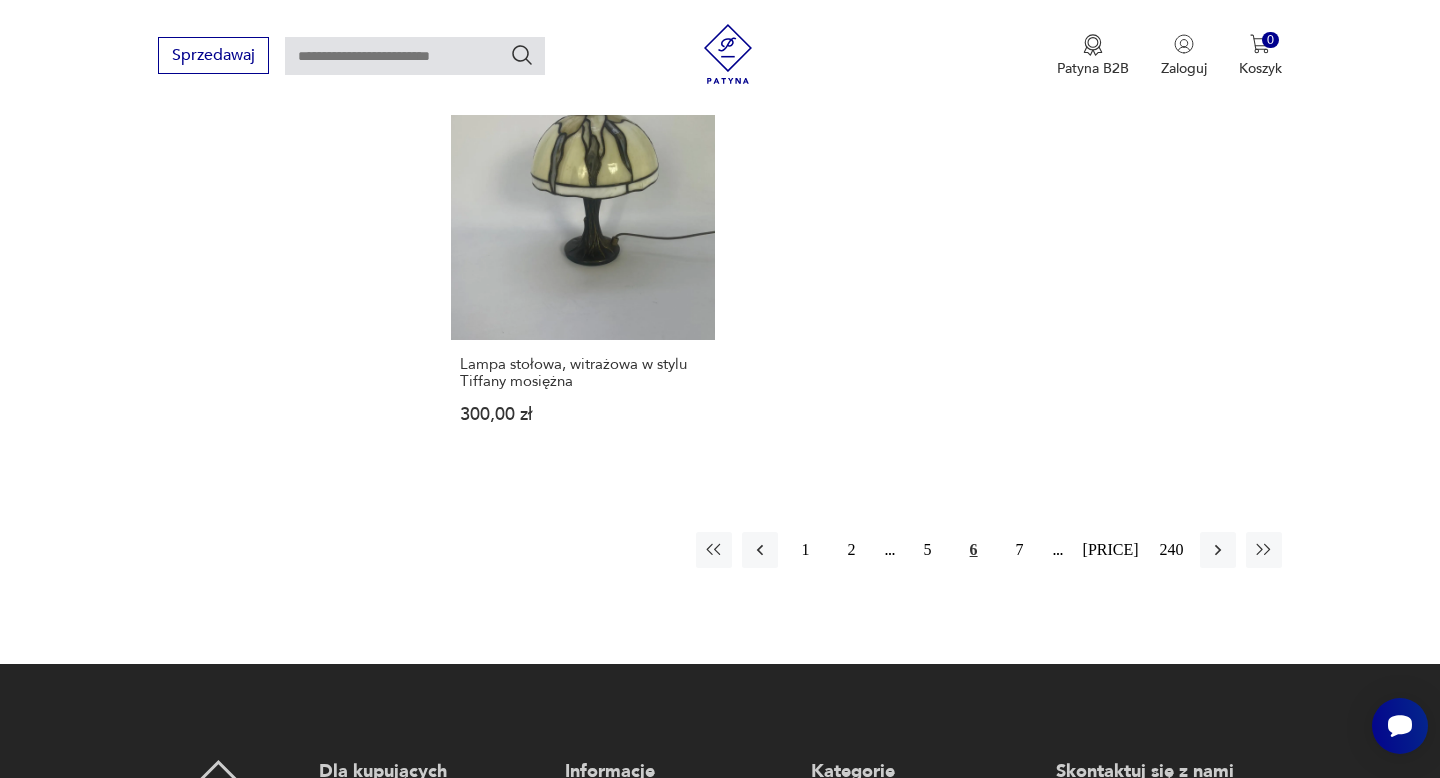 scroll, scrollTop: 2997, scrollLeft: 0, axis: vertical 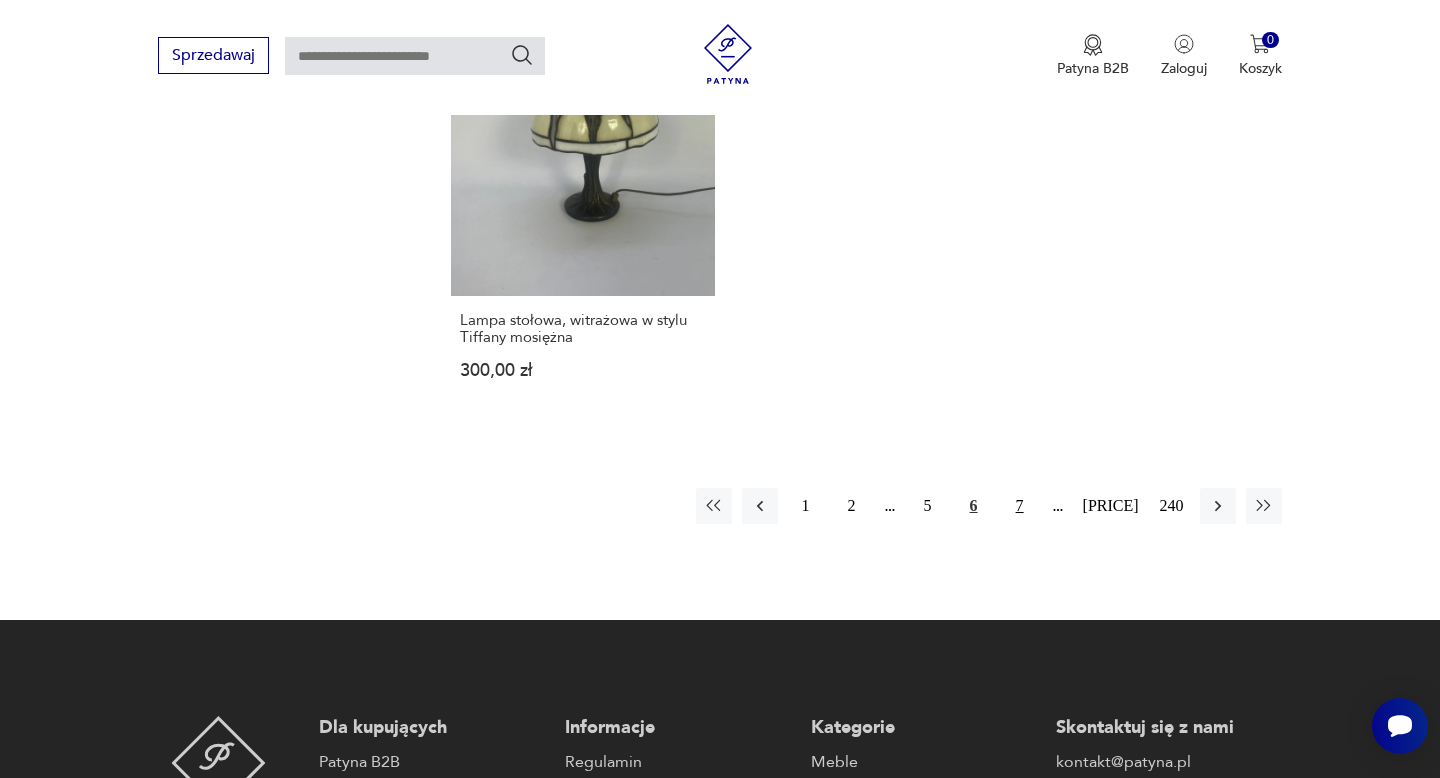 click on "7" at bounding box center [1020, 506] 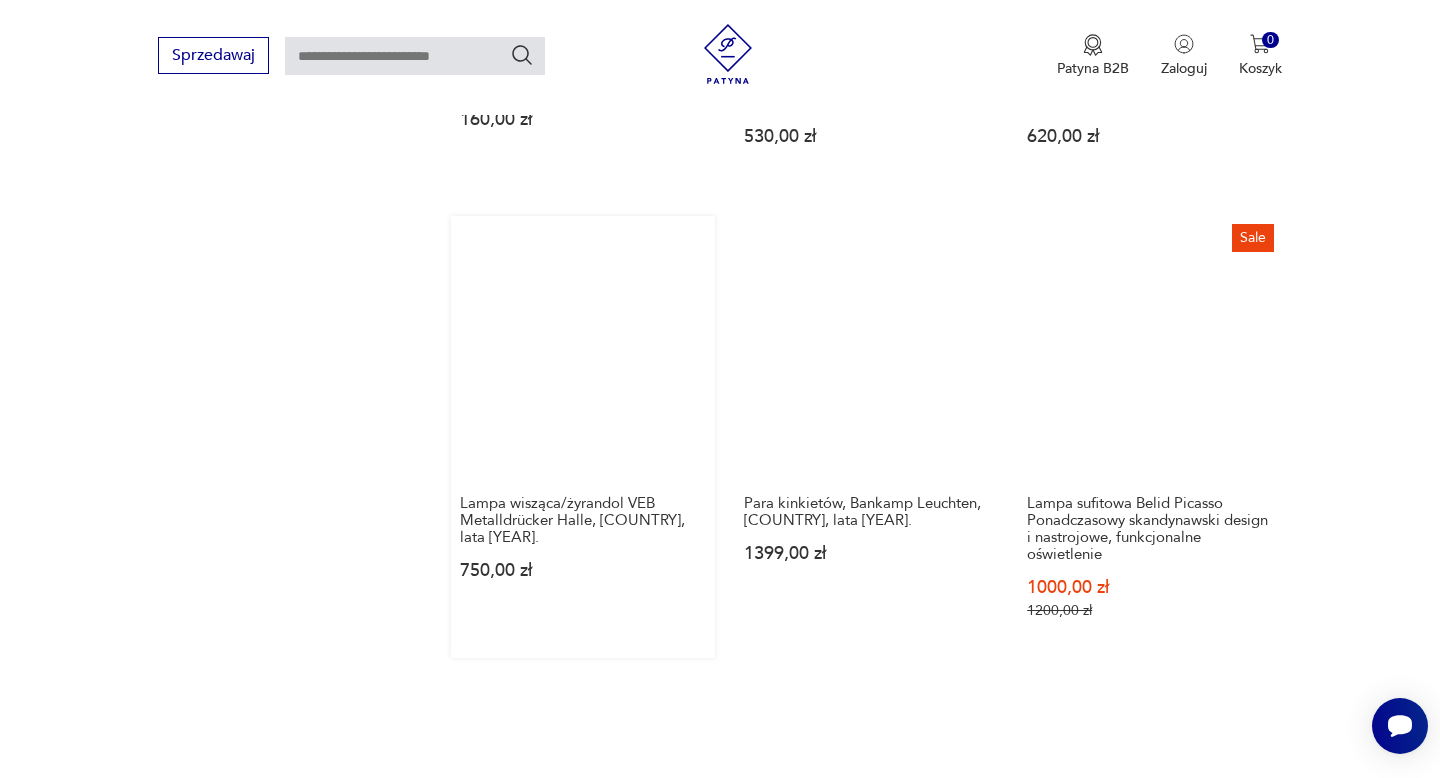 scroll, scrollTop: 2379, scrollLeft: 0, axis: vertical 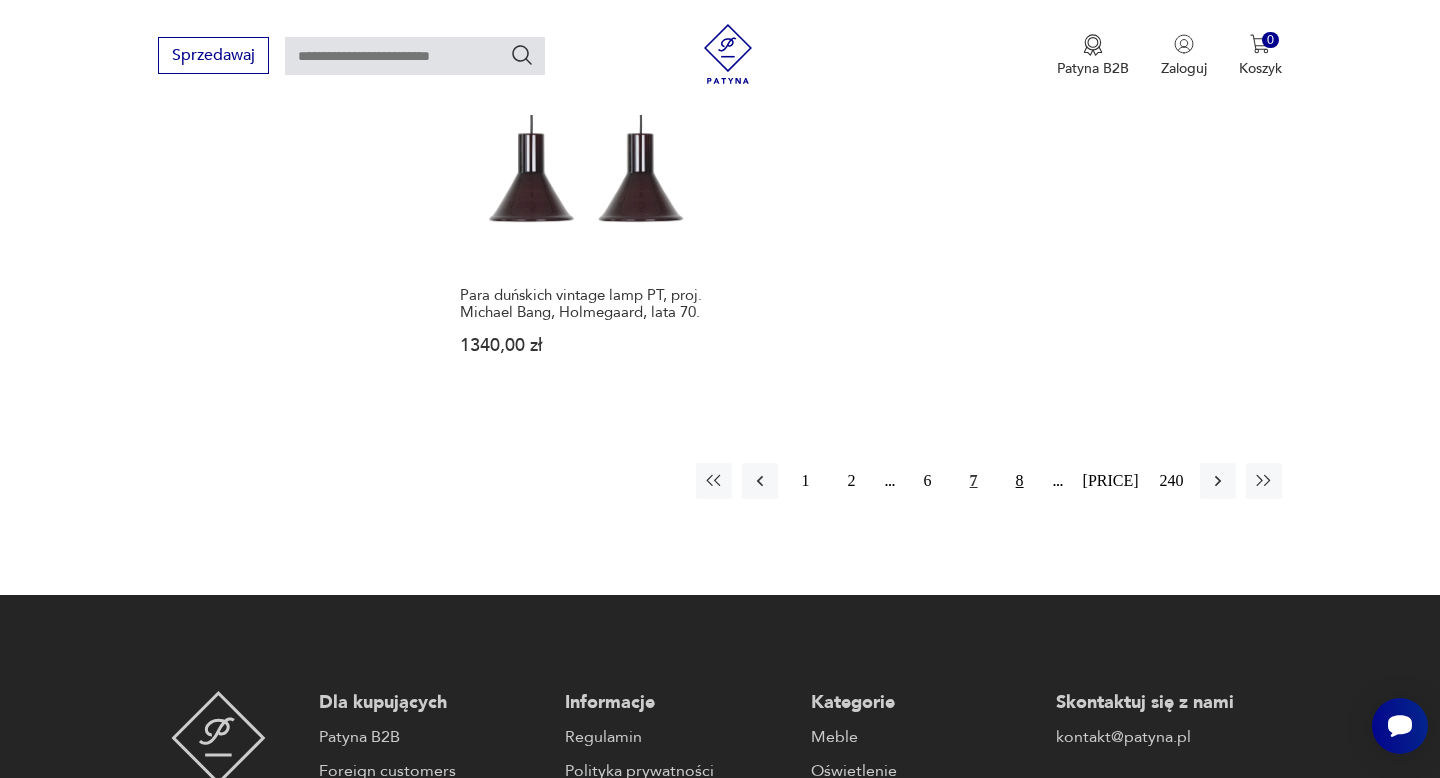 click on "8" at bounding box center [1020, 481] 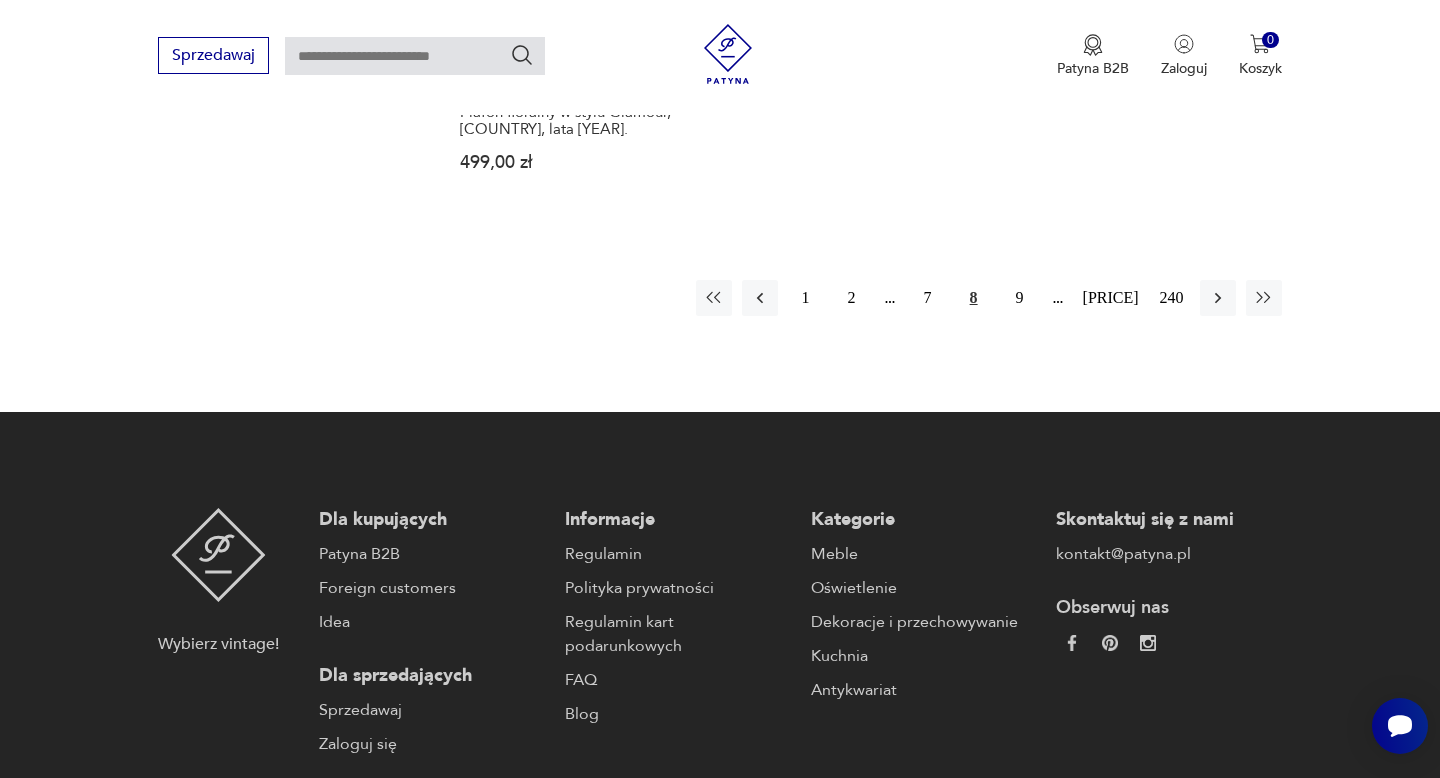 scroll, scrollTop: 3183, scrollLeft: 0, axis: vertical 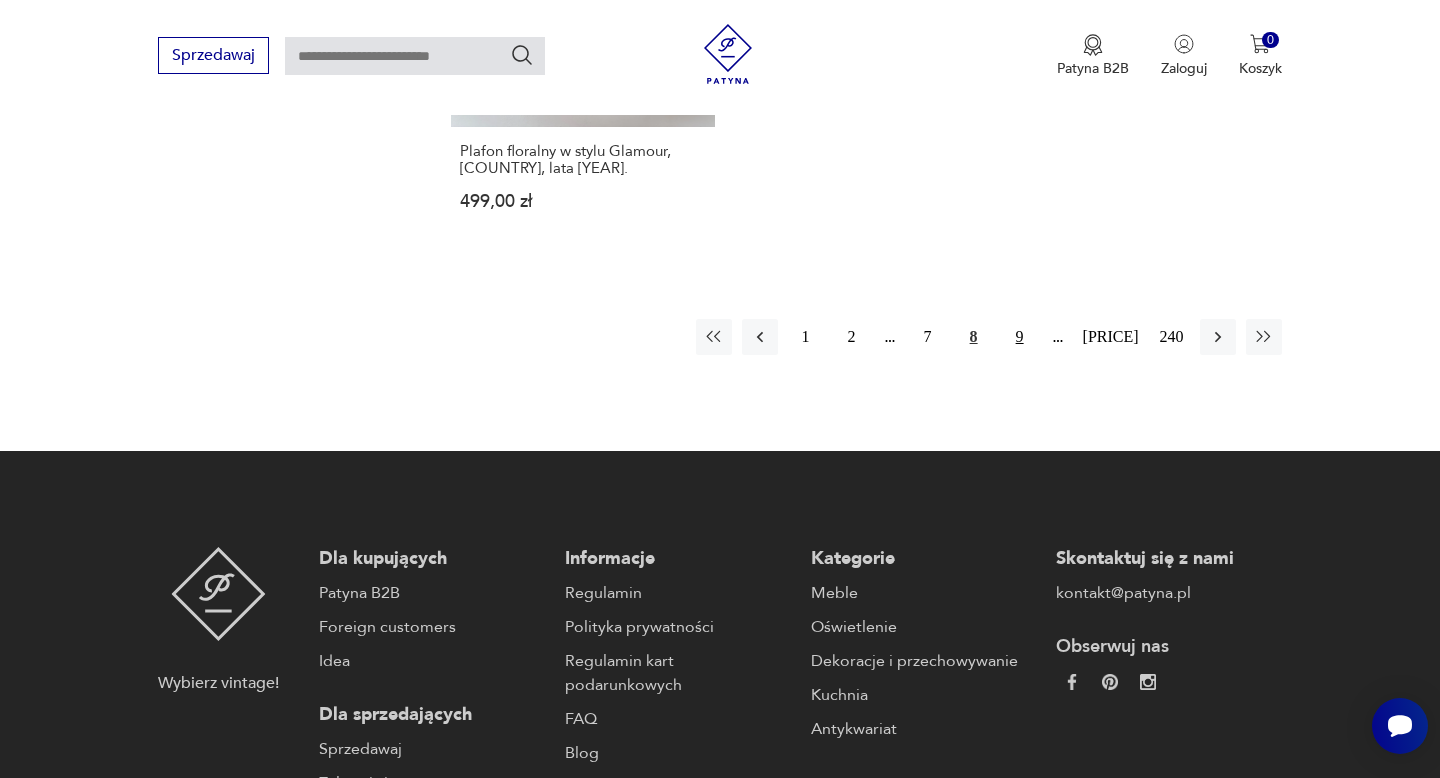 click on "9" at bounding box center (1020, 337) 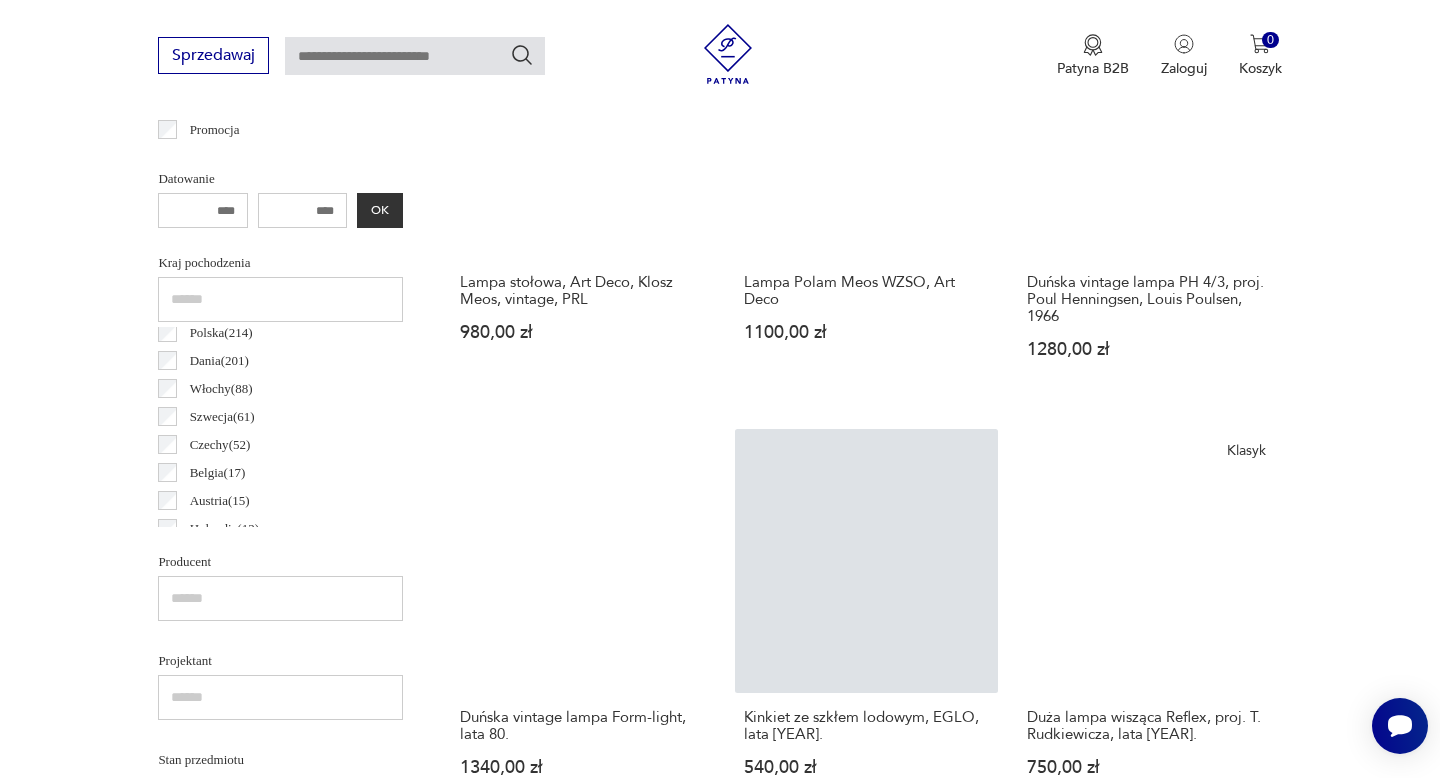 scroll, scrollTop: 1015, scrollLeft: 0, axis: vertical 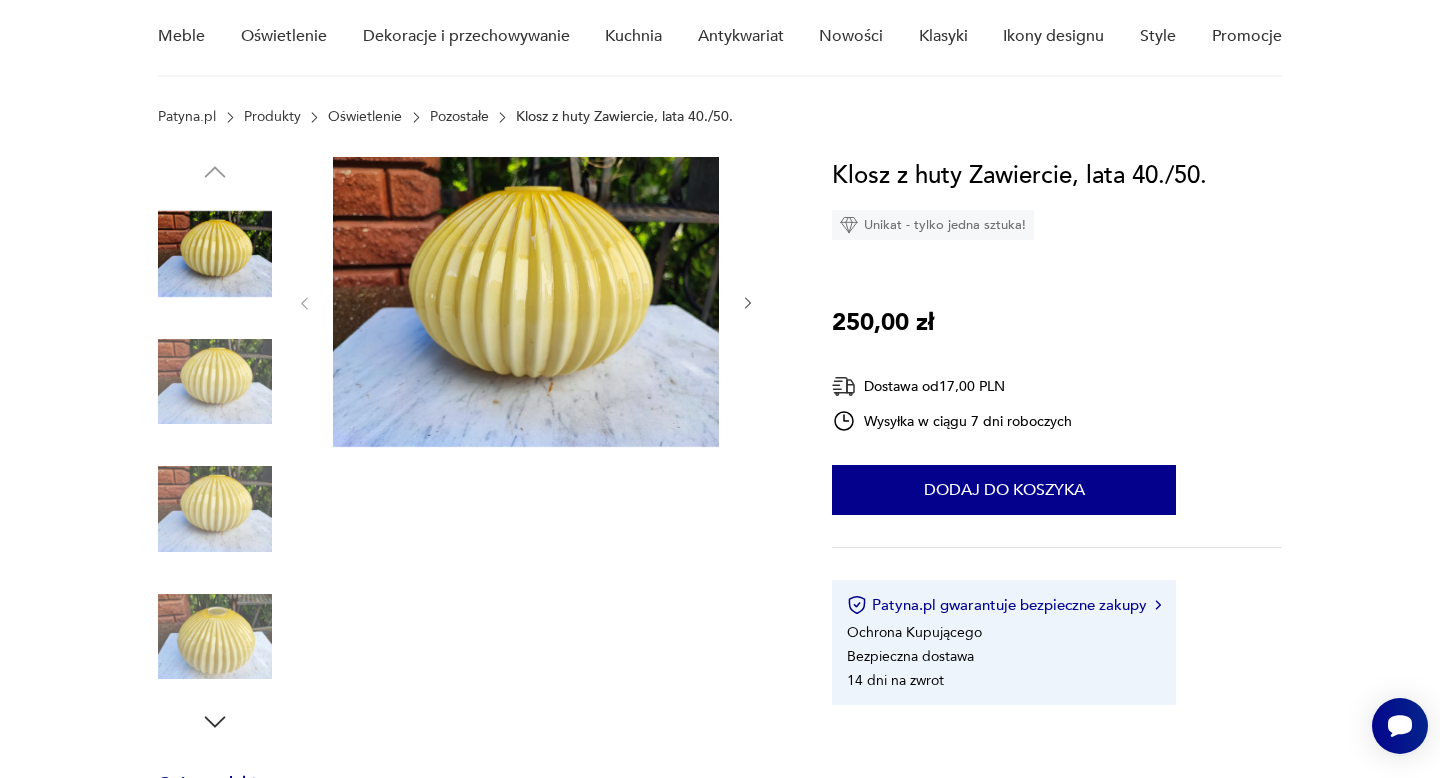 click at bounding box center [215, 382] 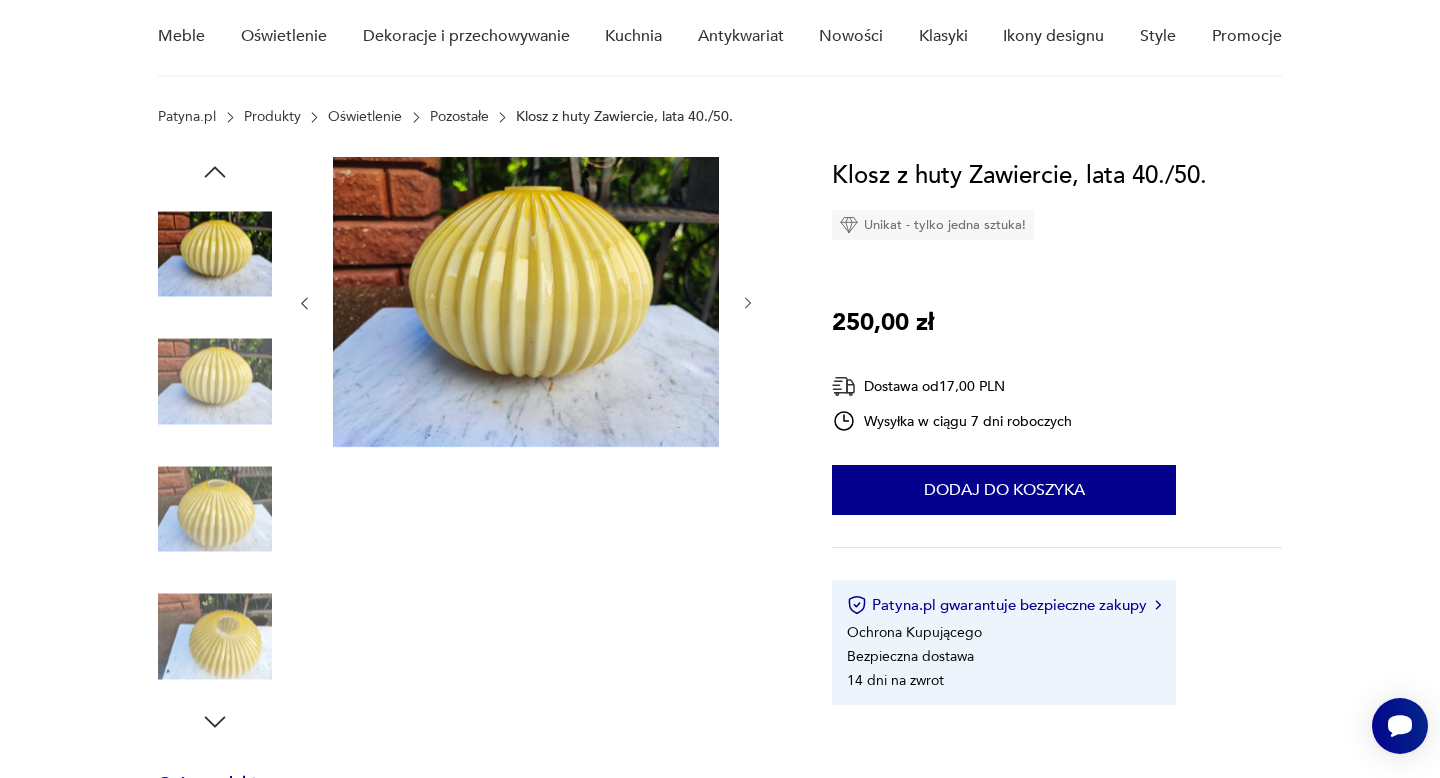 click at bounding box center (215, 509) 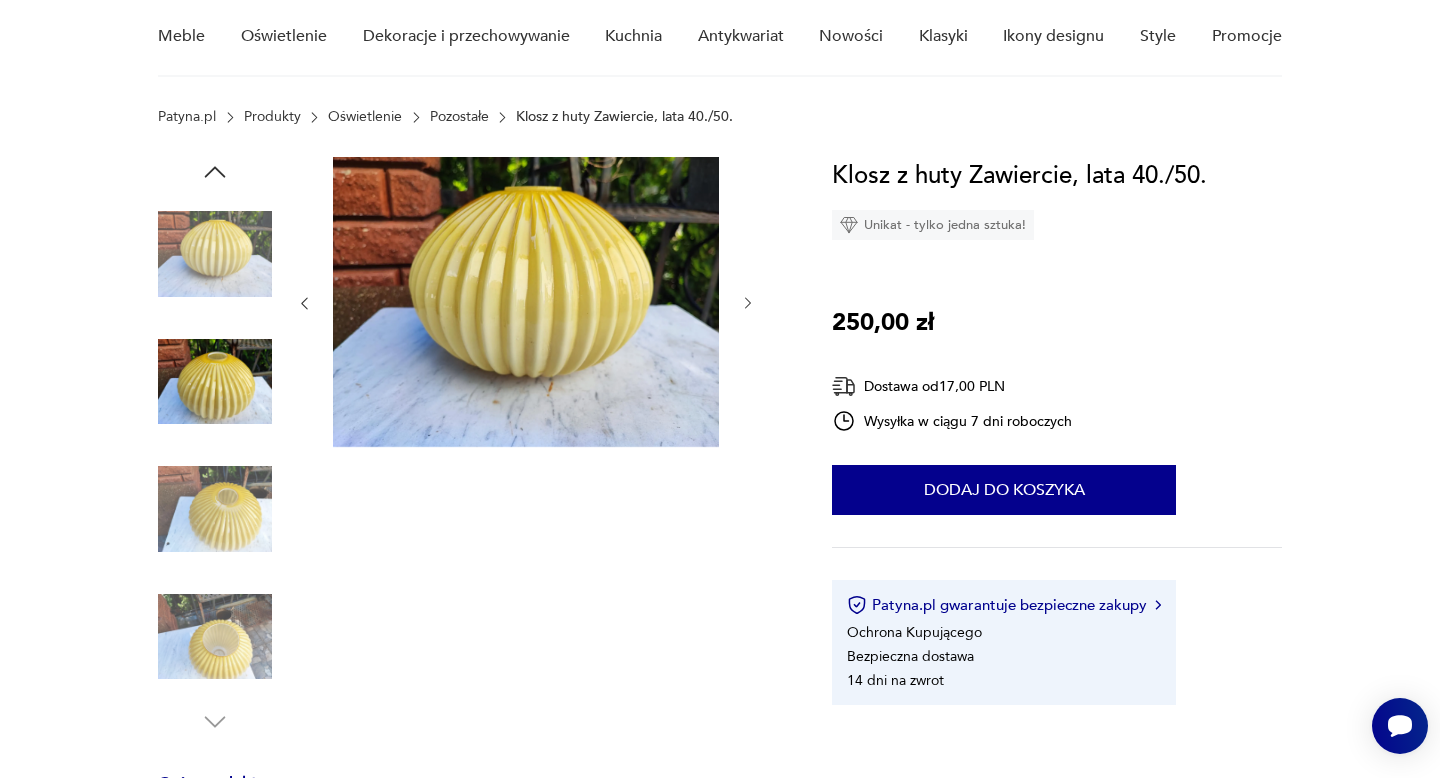 click at bounding box center (215, 509) 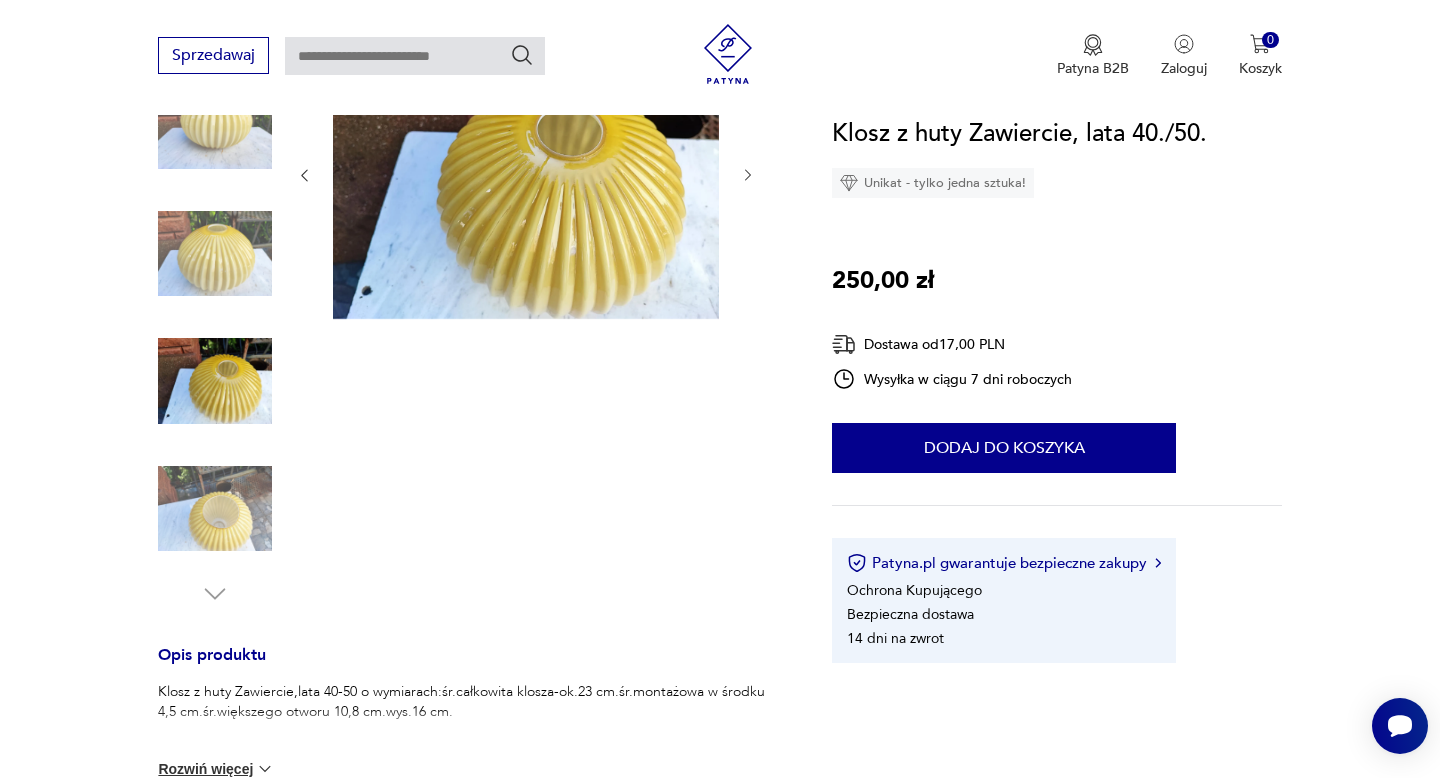 scroll, scrollTop: 302, scrollLeft: 0, axis: vertical 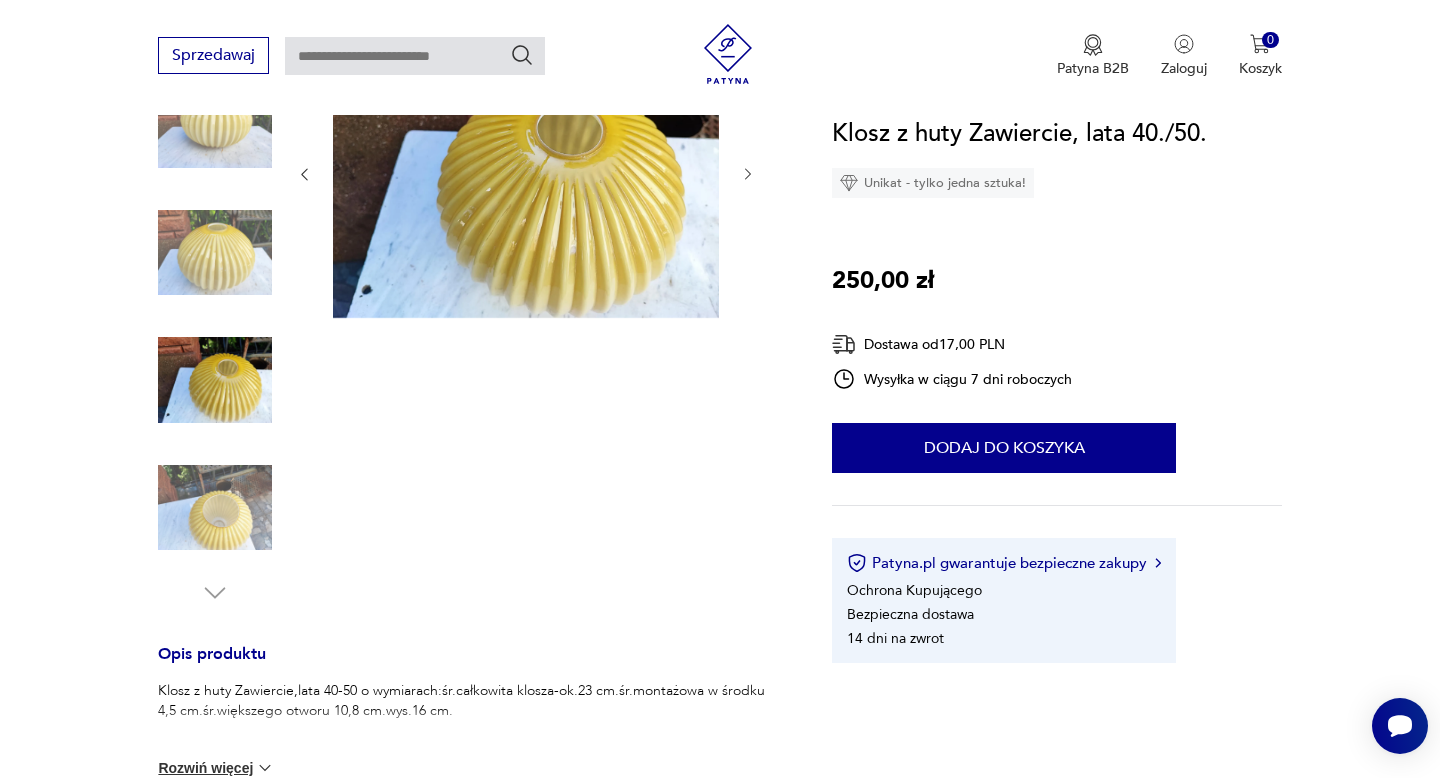 click at bounding box center [215, 508] 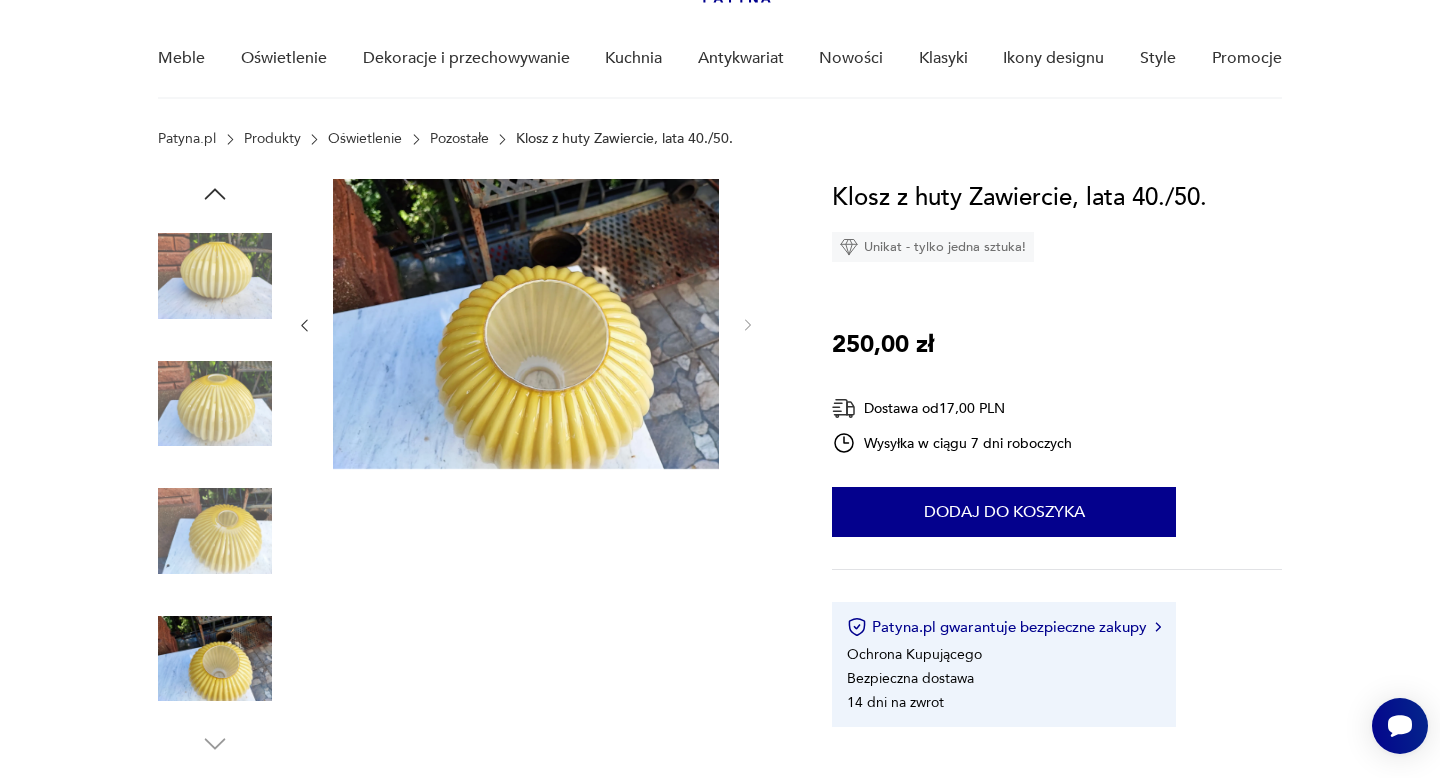 scroll, scrollTop: 150, scrollLeft: 0, axis: vertical 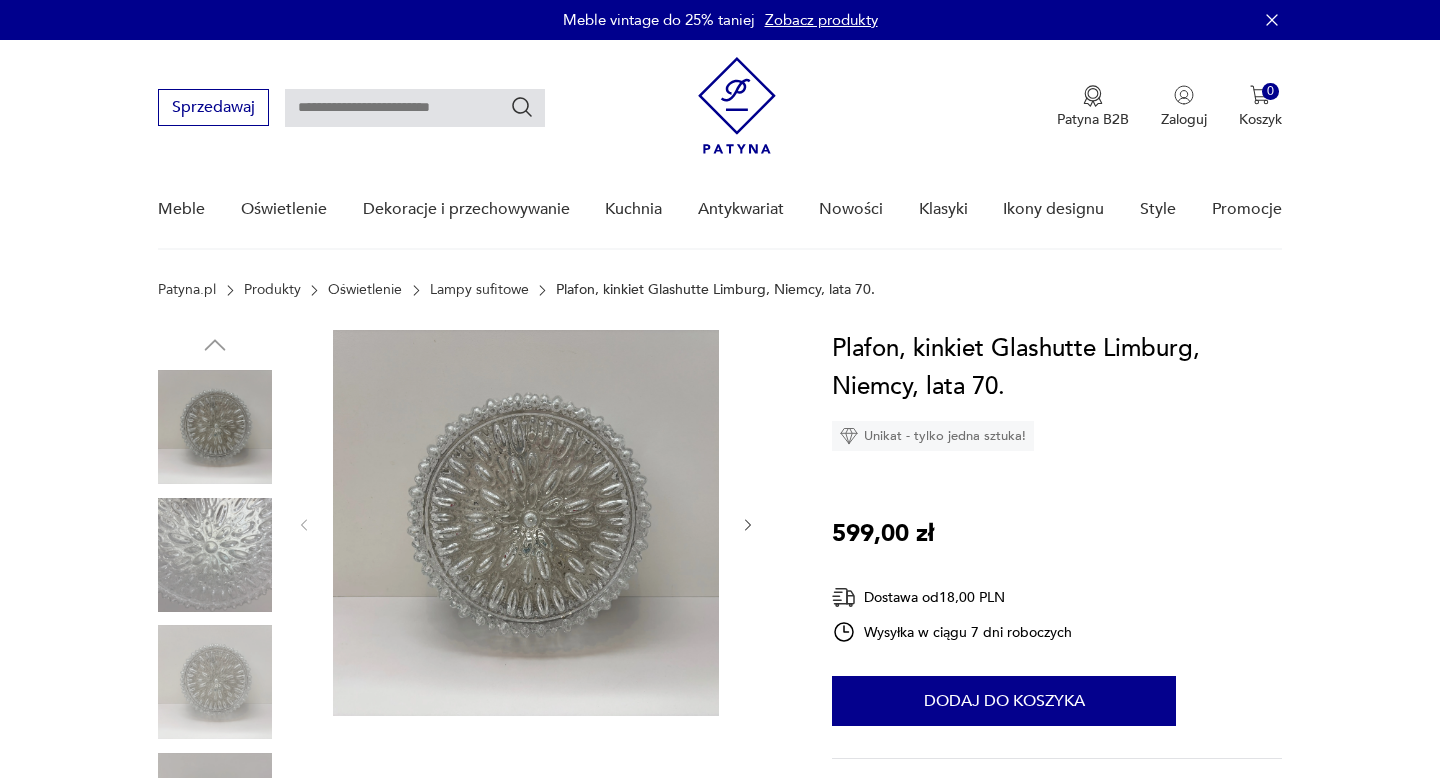 click at bounding box center [215, 682] 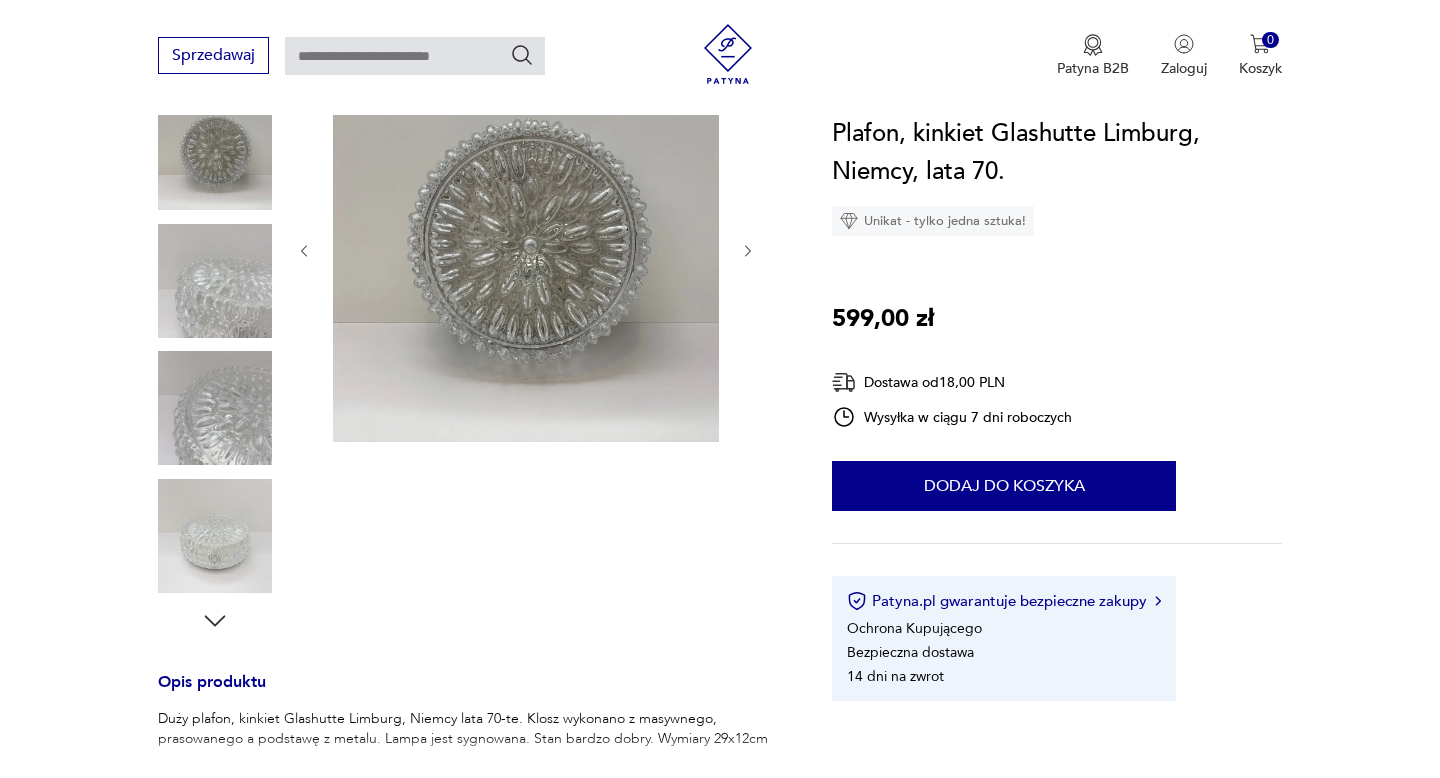 scroll, scrollTop: 273, scrollLeft: 0, axis: vertical 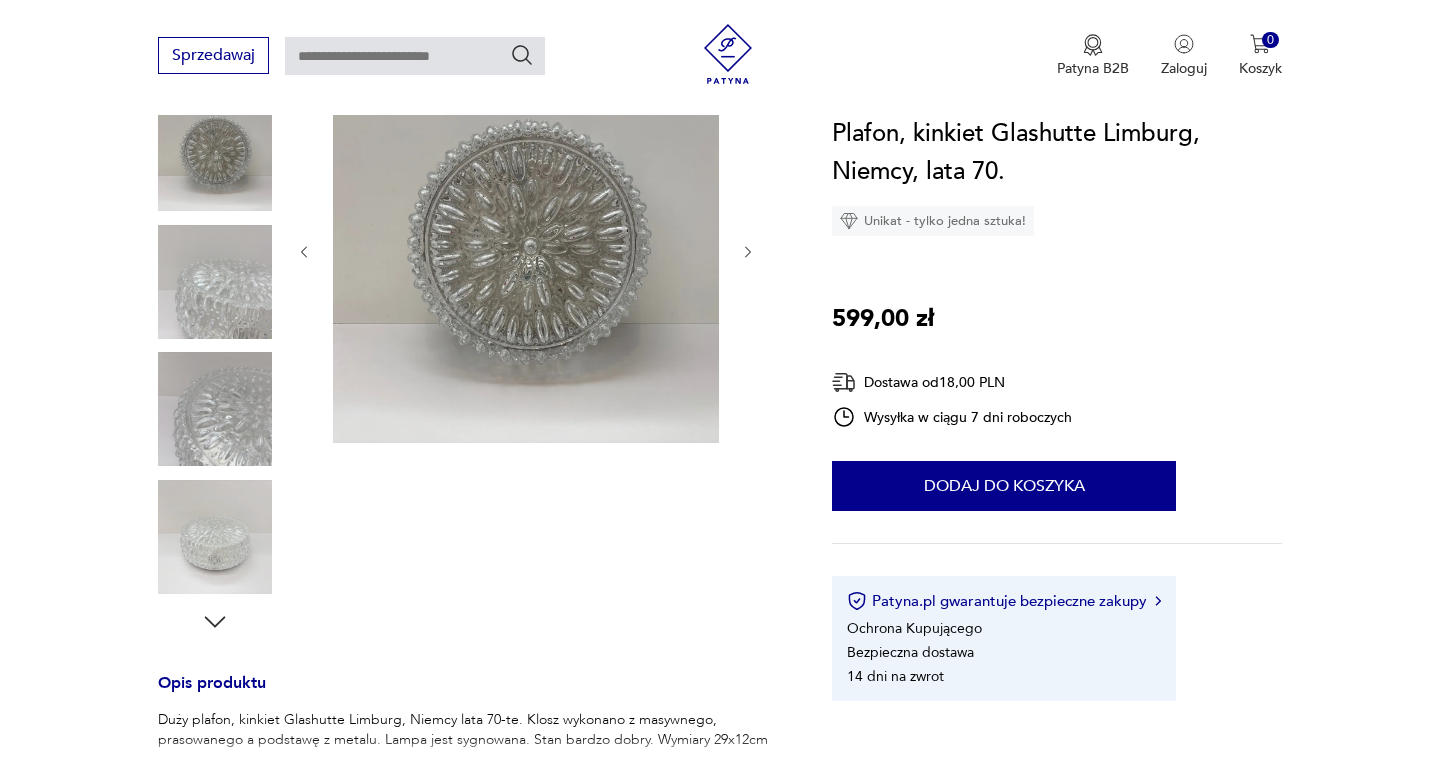 click at bounding box center (215, 282) 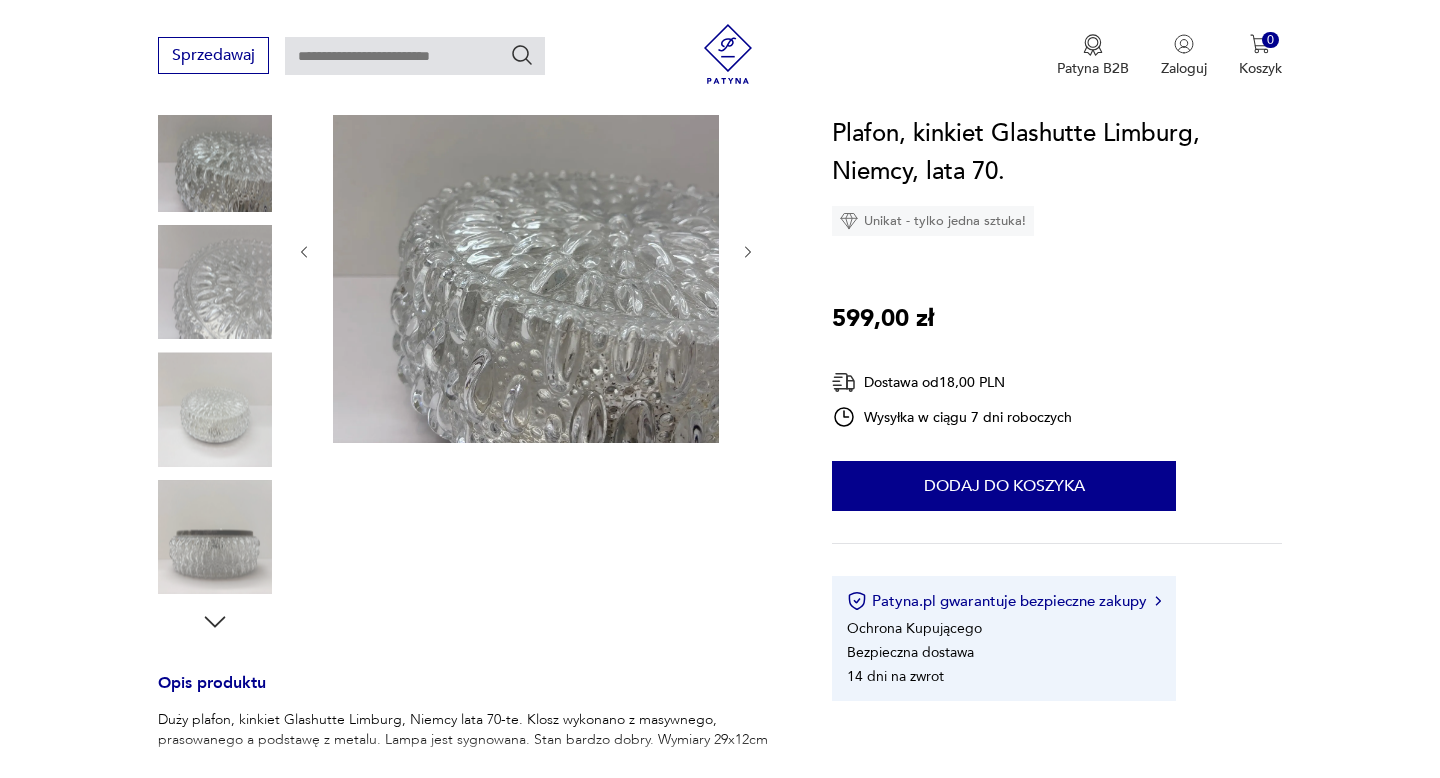 click at bounding box center [215, 282] 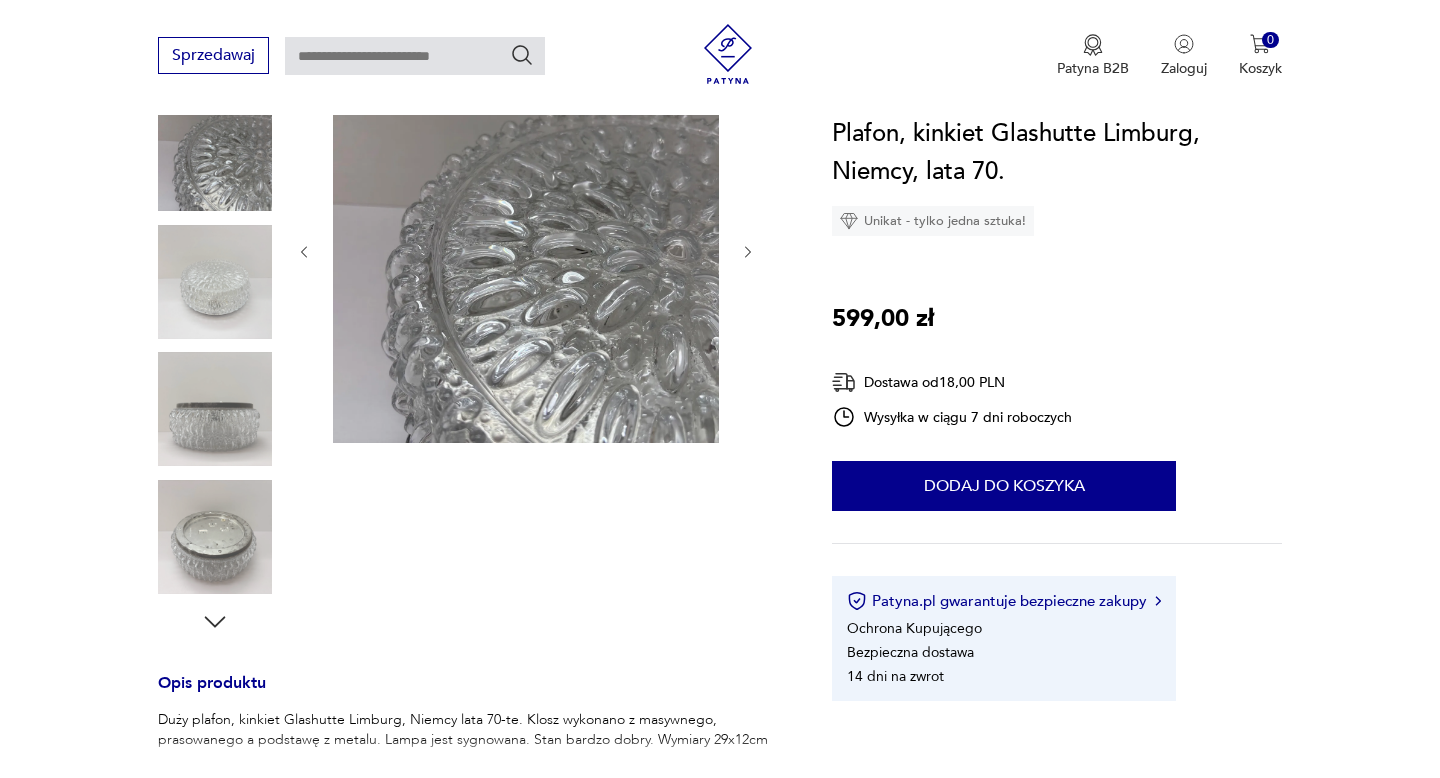 click at bounding box center (215, 409) 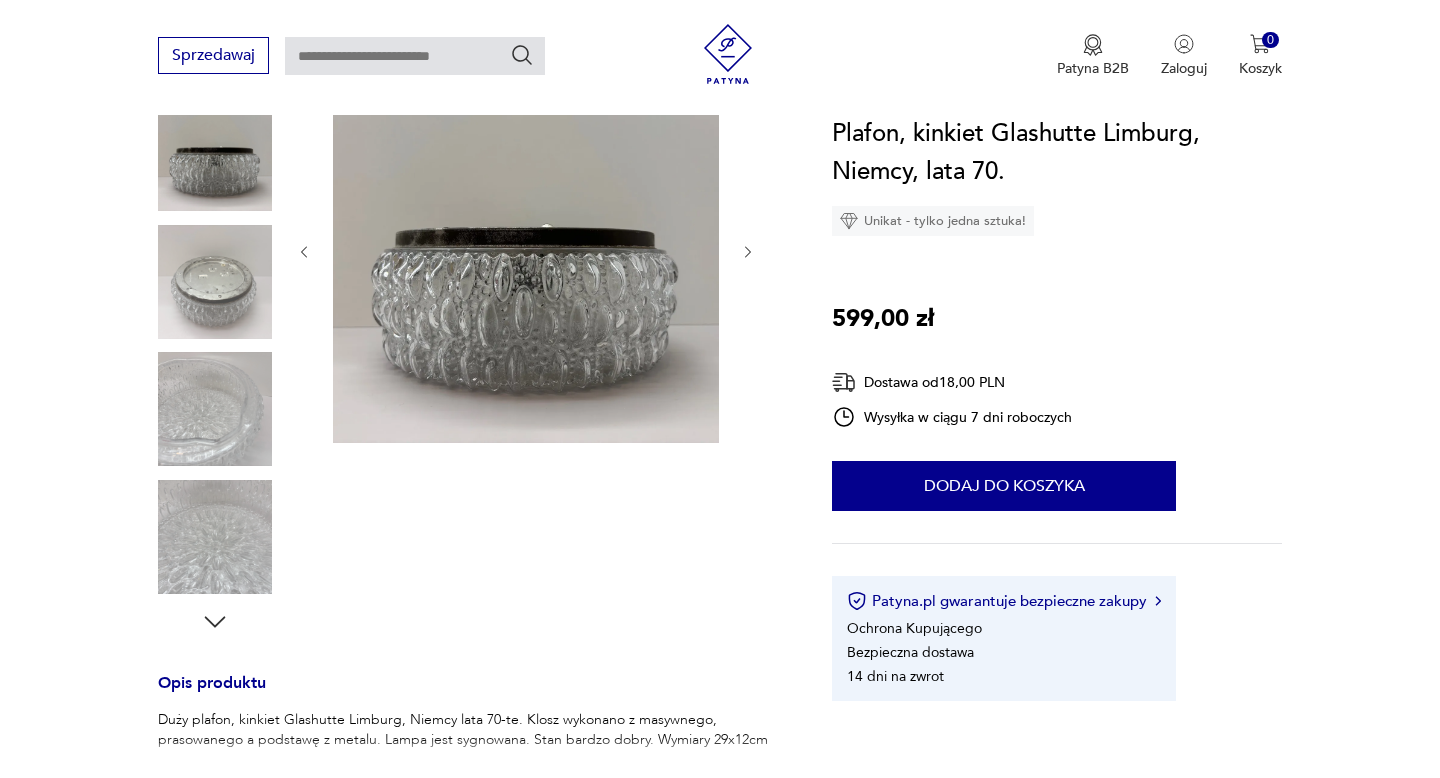 click at bounding box center [215, 282] 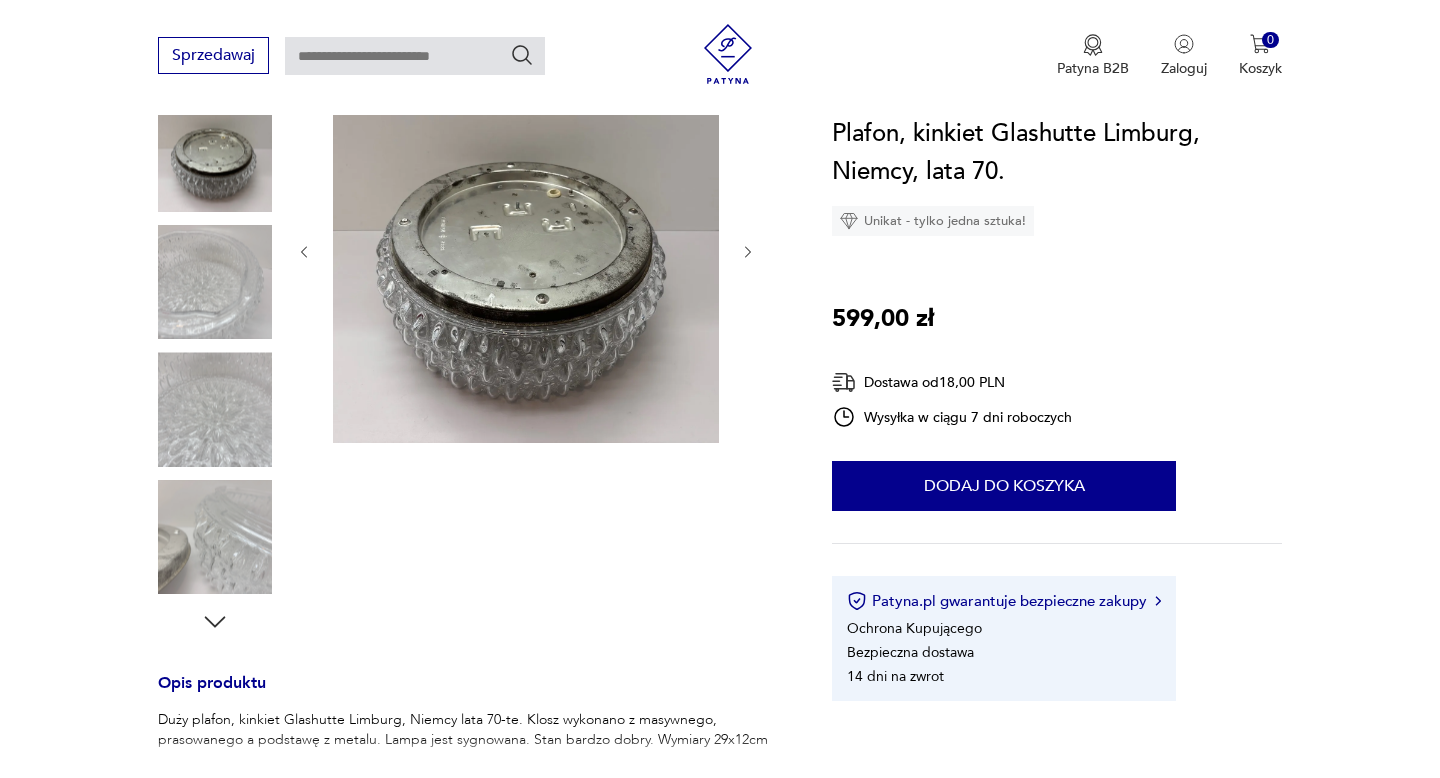 scroll, scrollTop: 0, scrollLeft: 0, axis: both 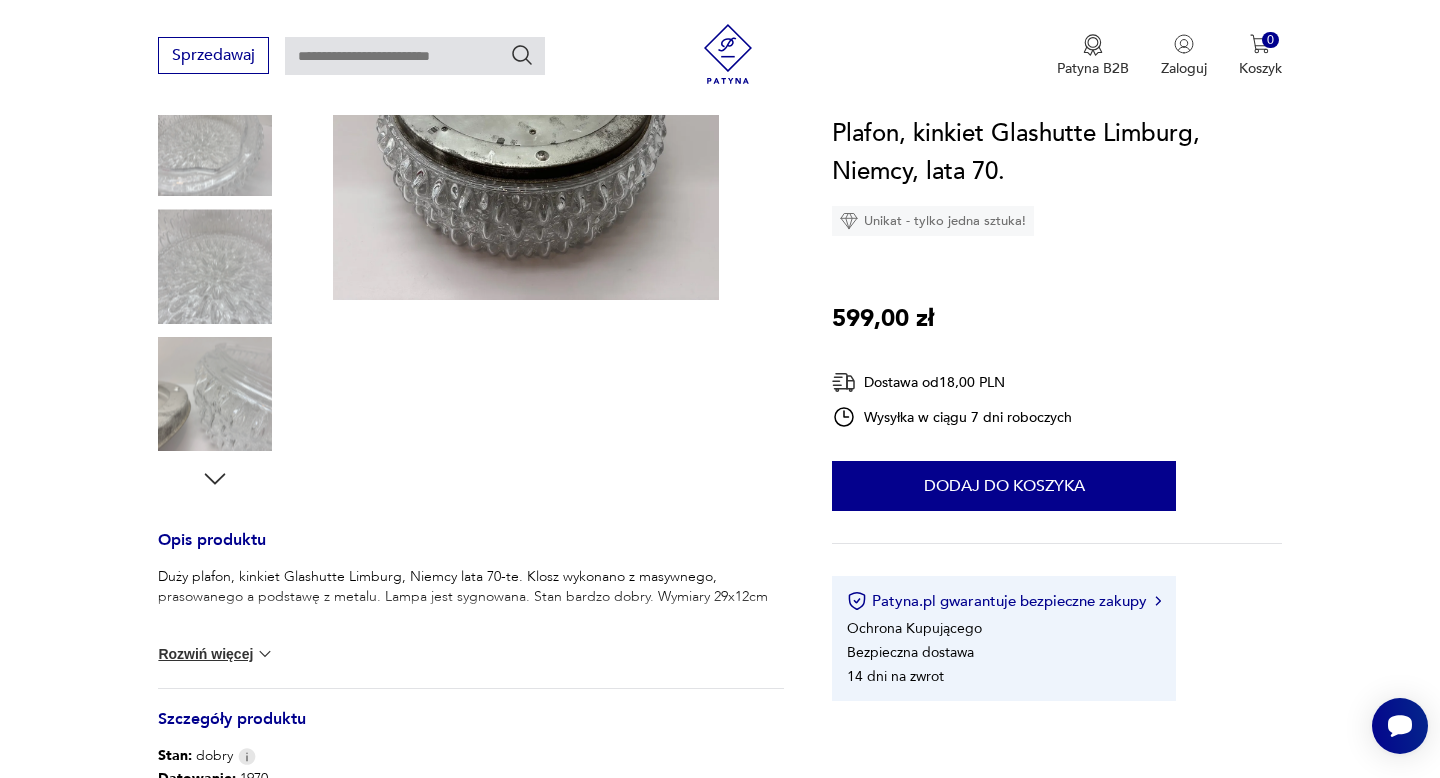 click at bounding box center [215, 394] 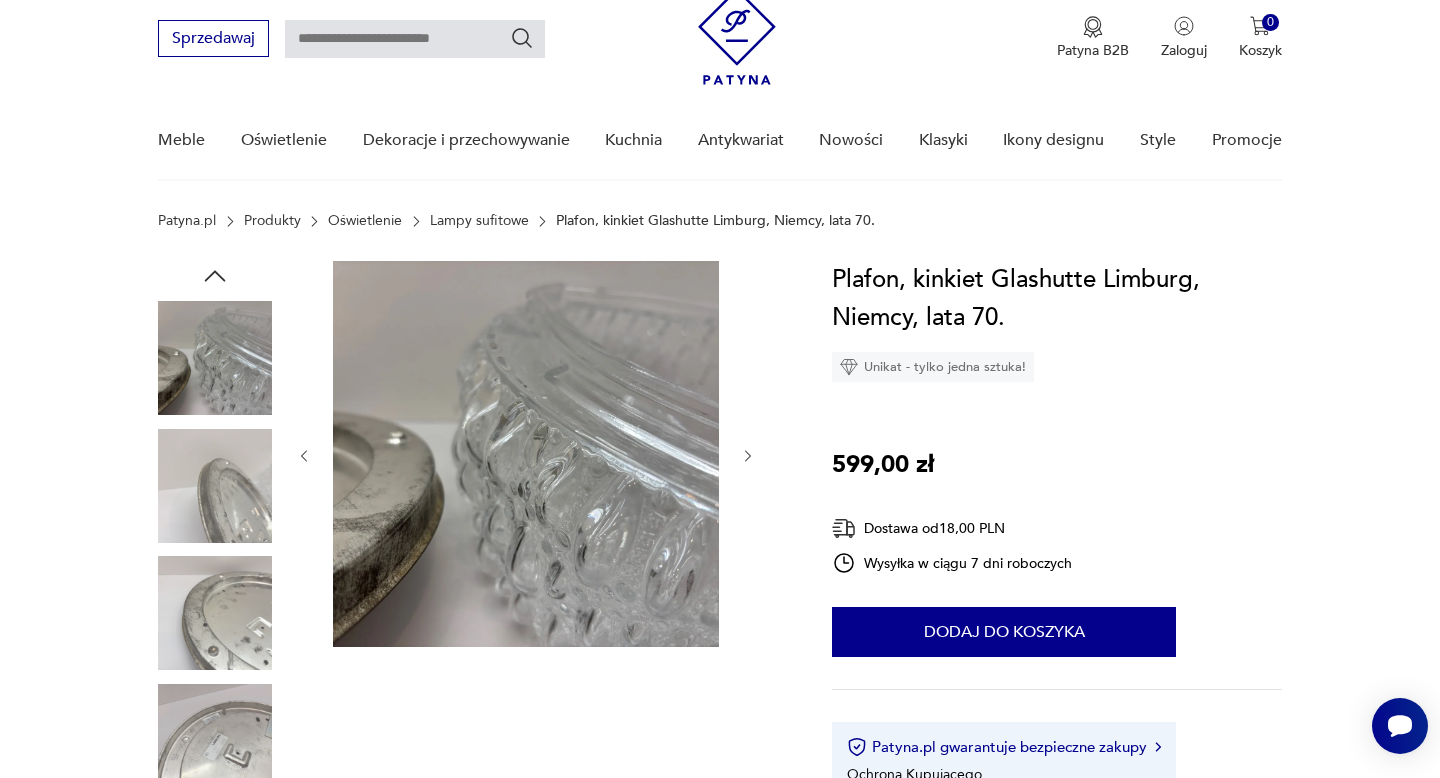 scroll, scrollTop: 158, scrollLeft: 0, axis: vertical 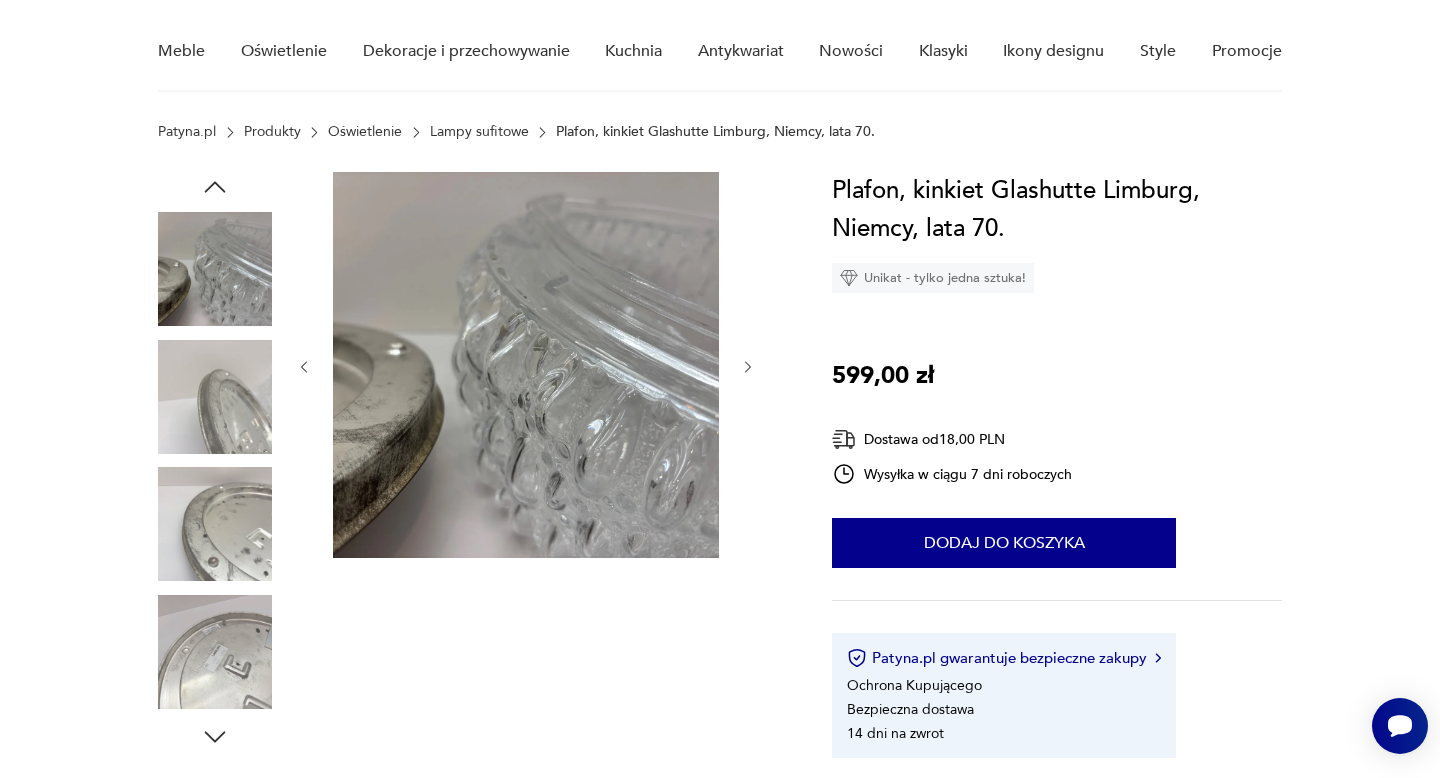 click at bounding box center (471, 462) 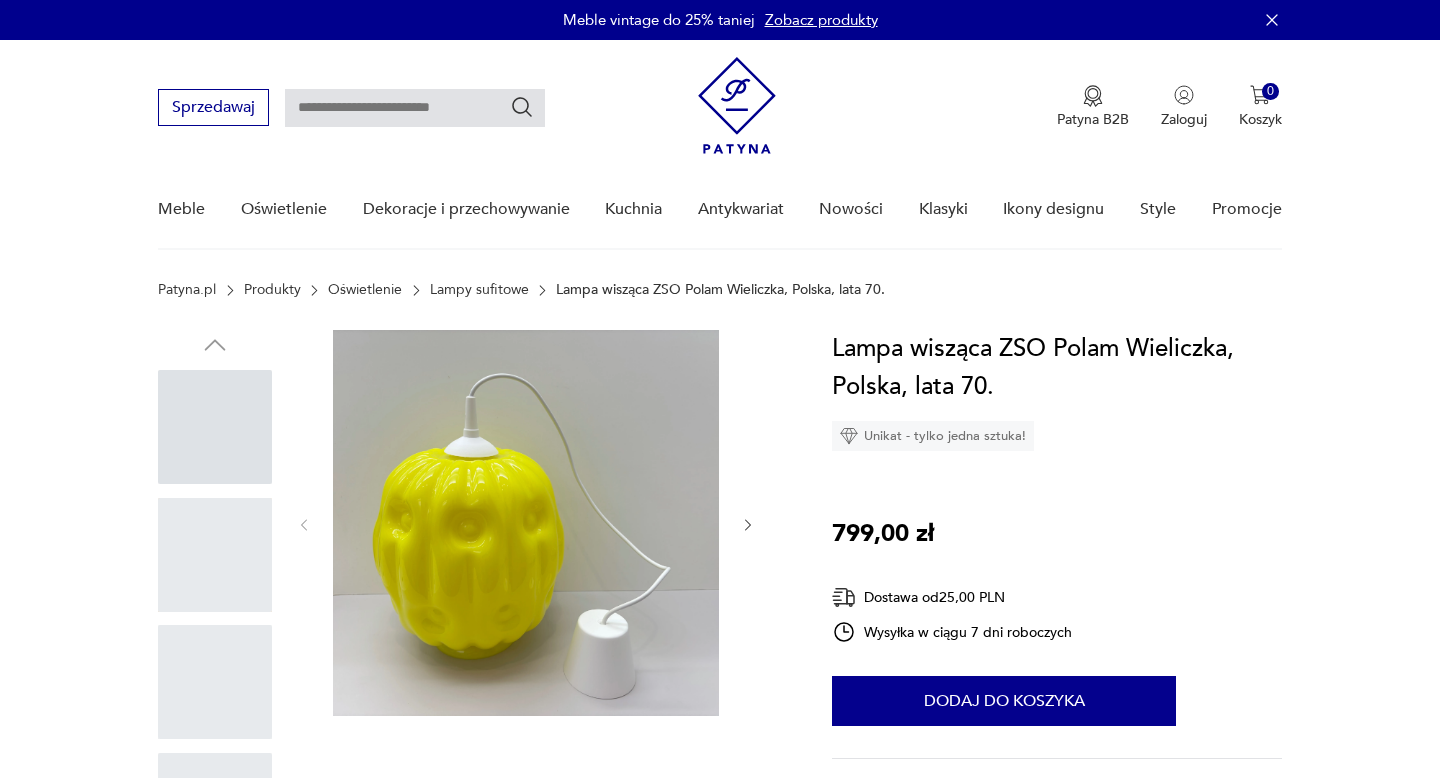 scroll, scrollTop: 0, scrollLeft: 0, axis: both 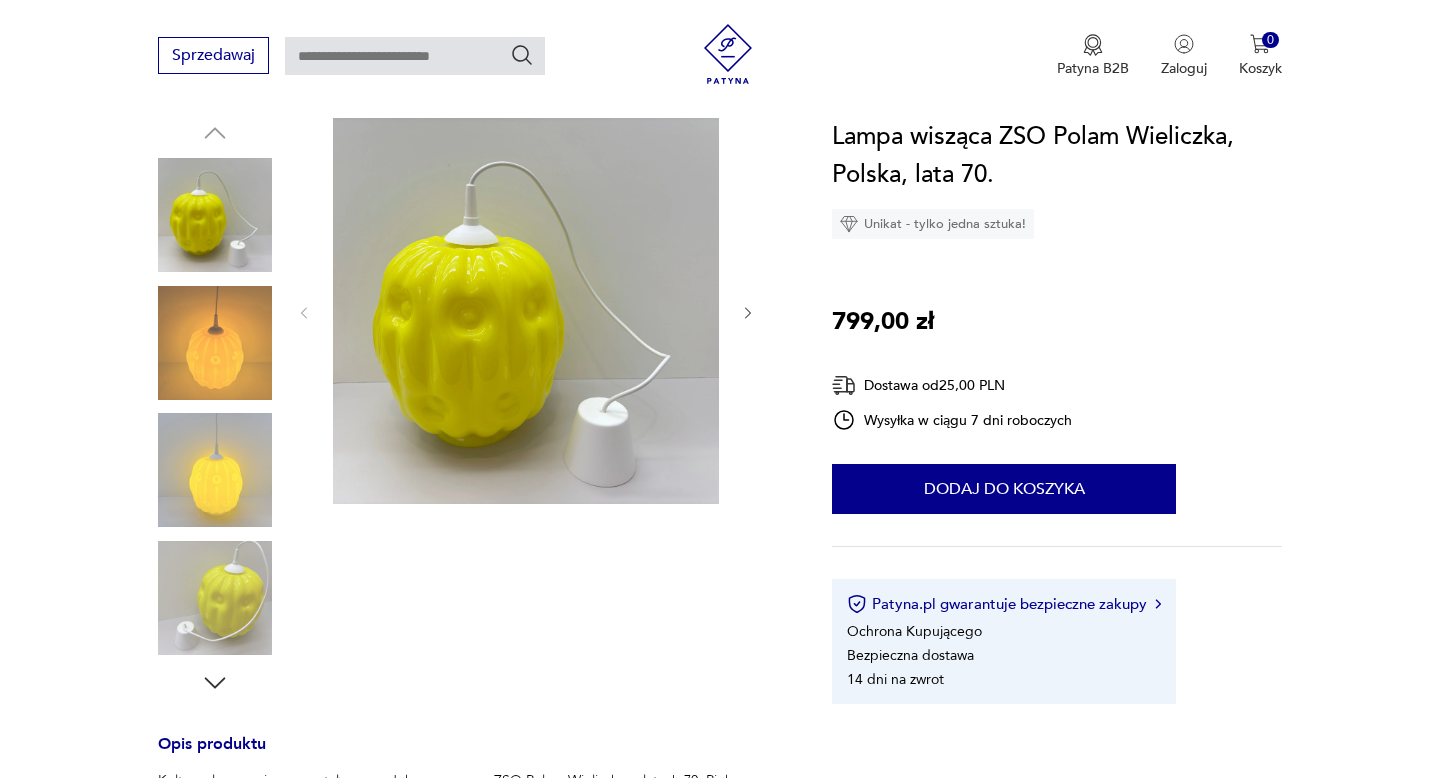 click at bounding box center [215, 470] 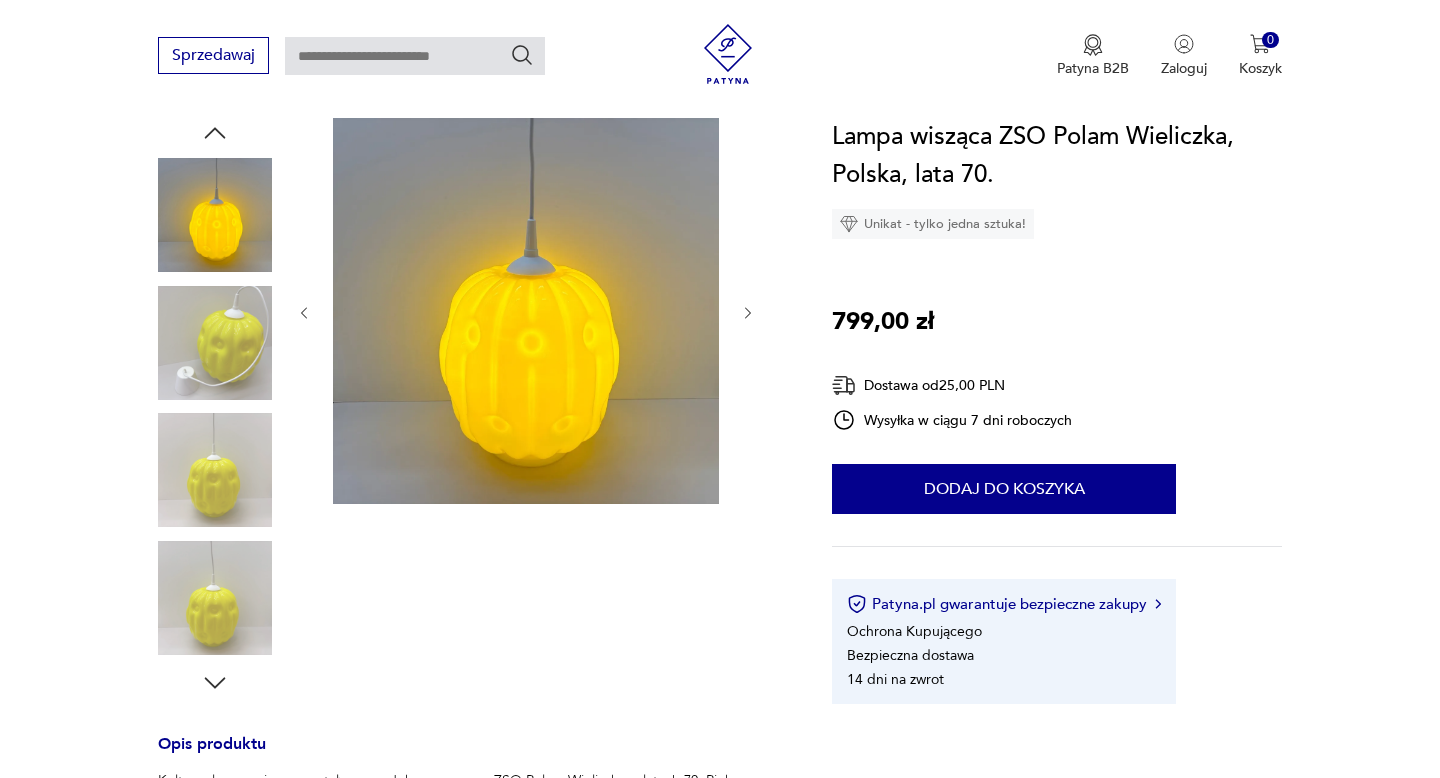 click at bounding box center [215, 343] 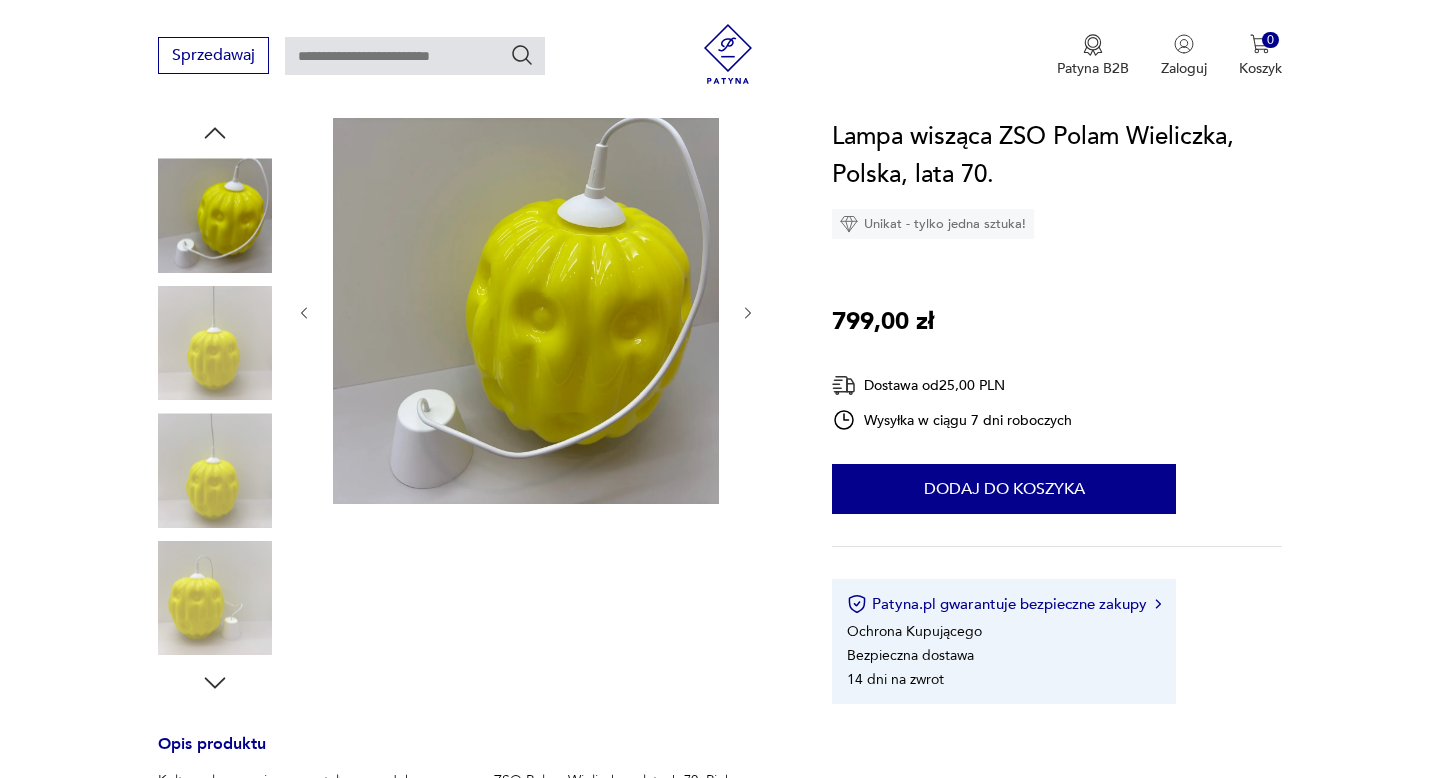 click at bounding box center [215, 408] 